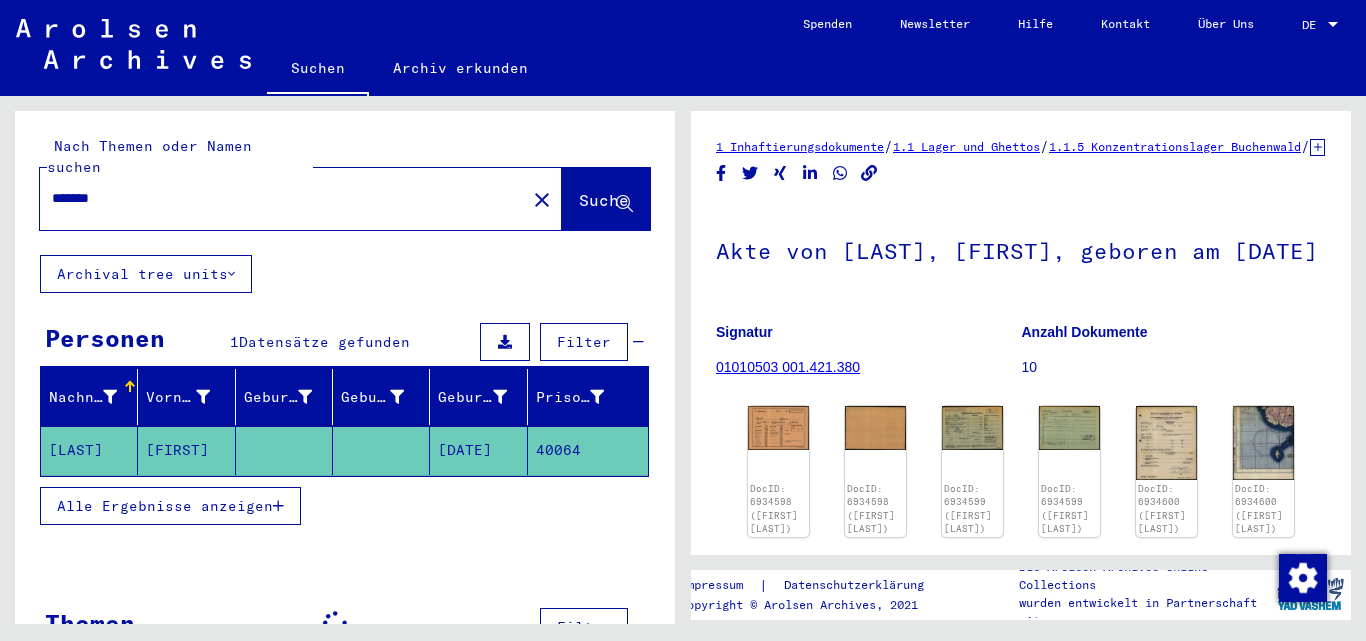 scroll, scrollTop: 0, scrollLeft: 0, axis: both 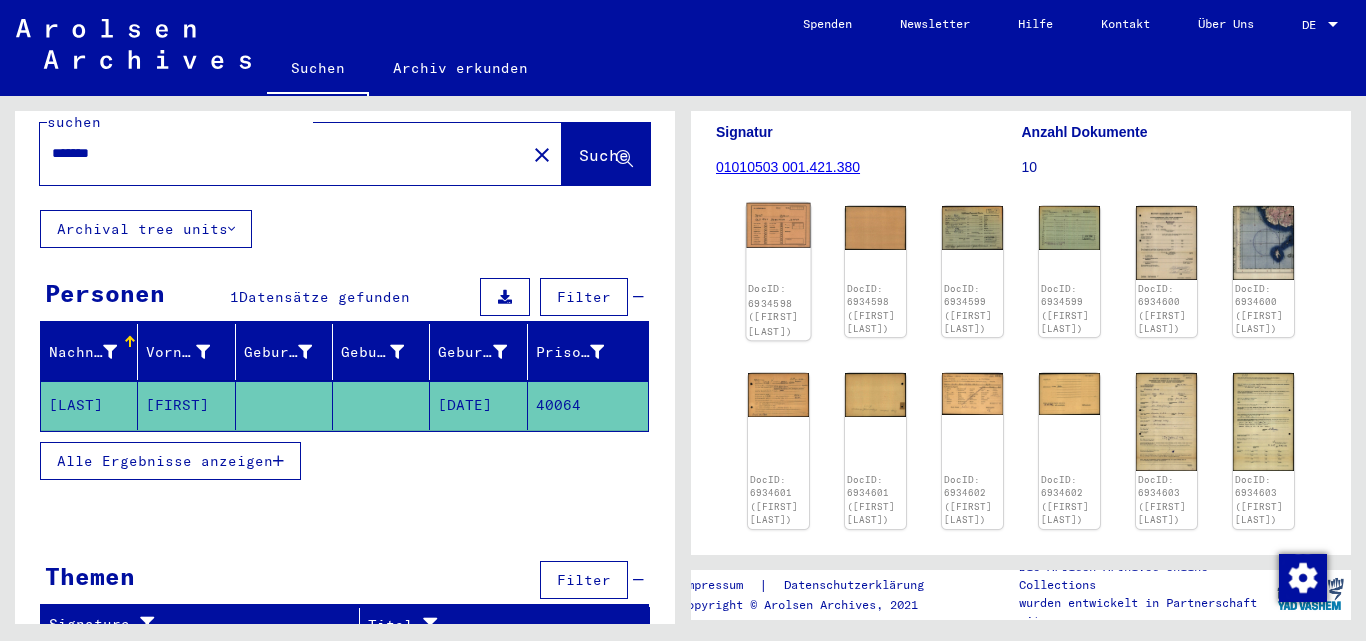click 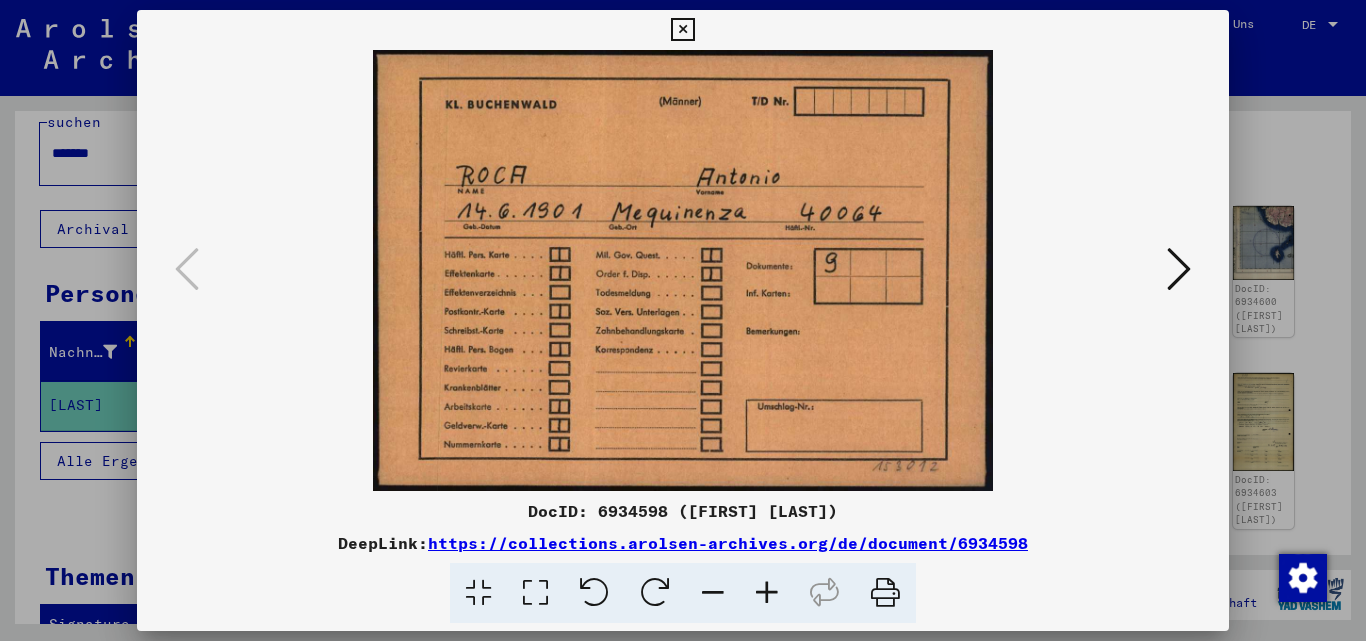 click at bounding box center (1179, 269) 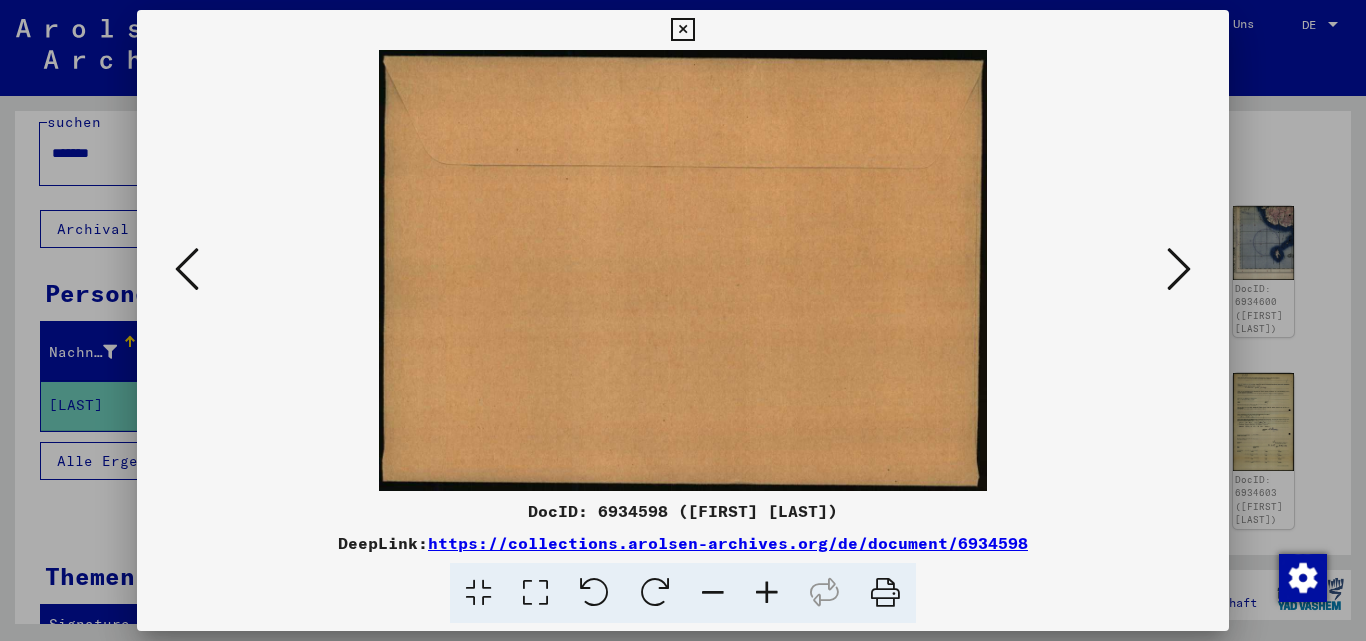 click at bounding box center [1179, 269] 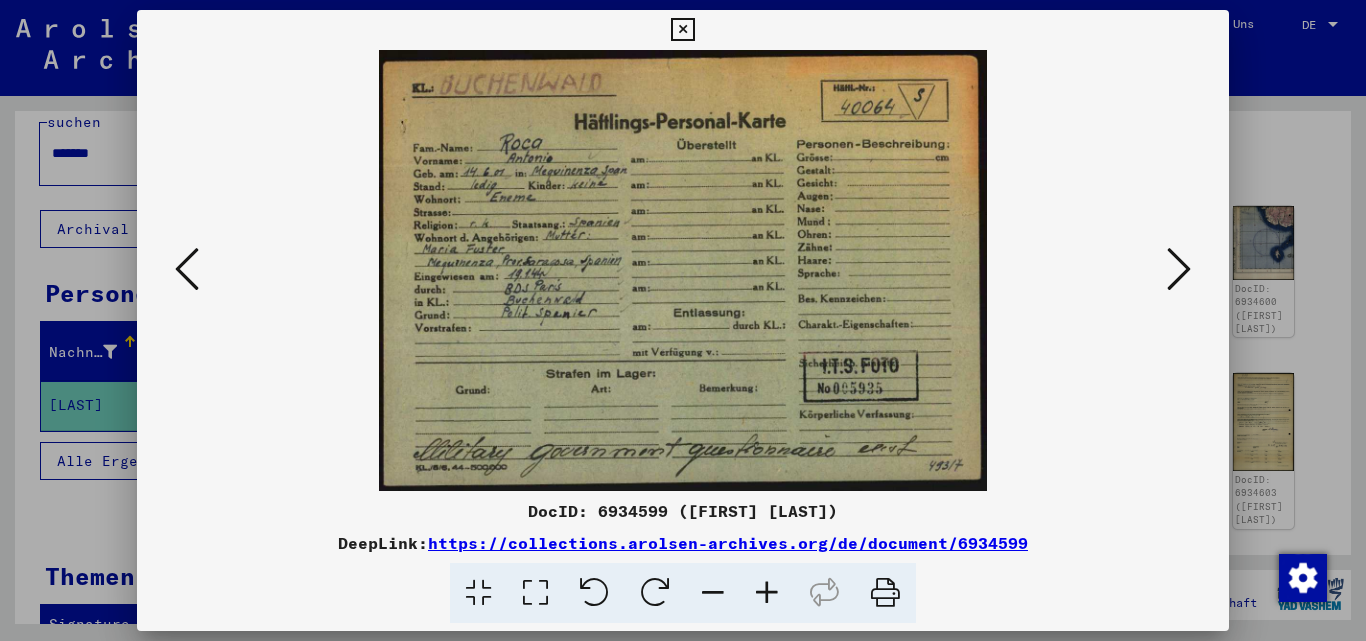 click at bounding box center (1179, 269) 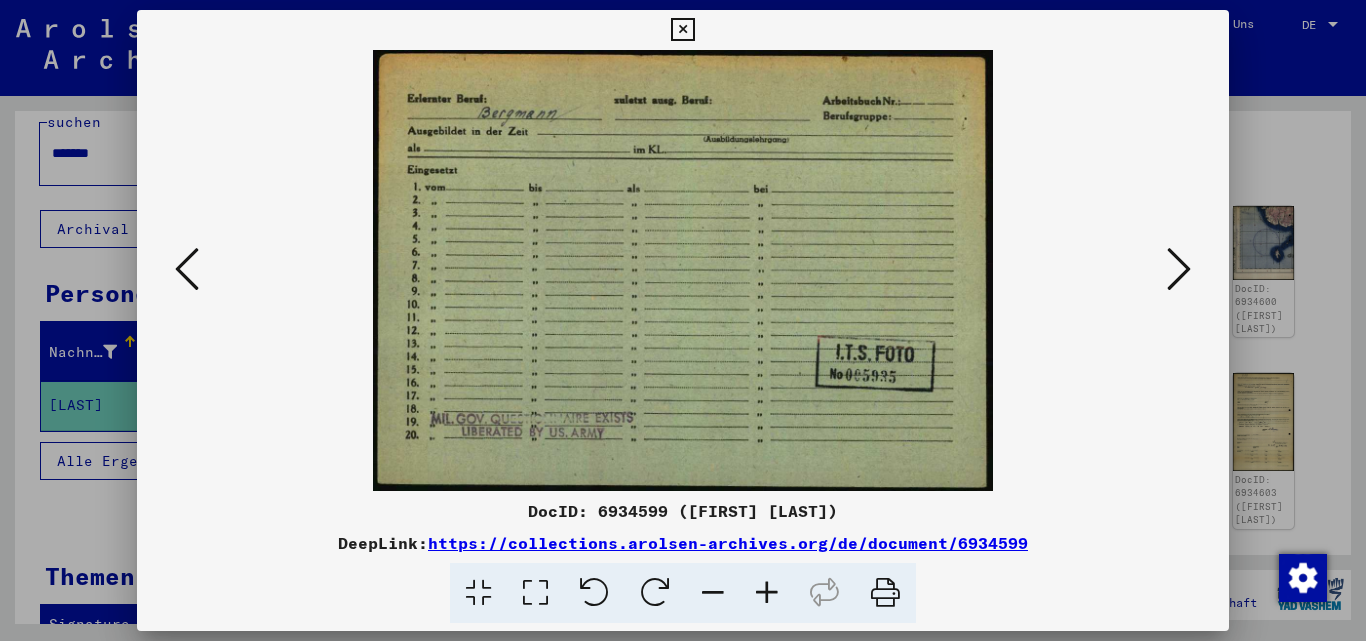 click at bounding box center (1179, 269) 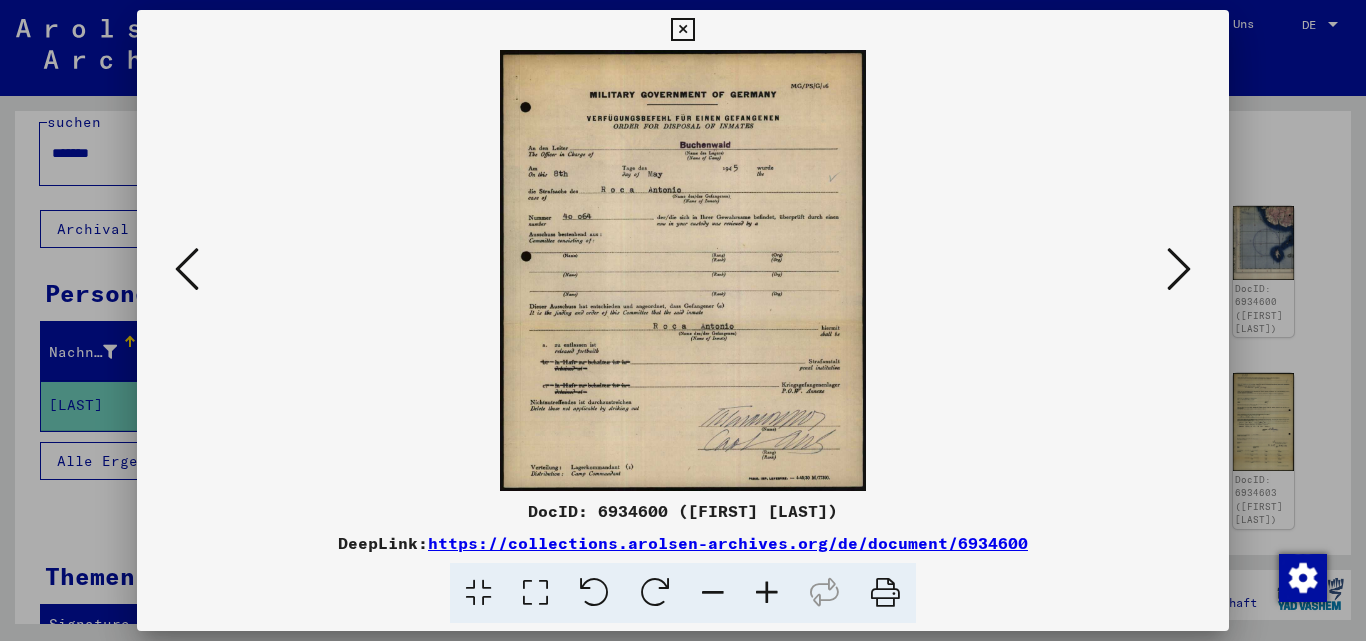 click at bounding box center [767, 593] 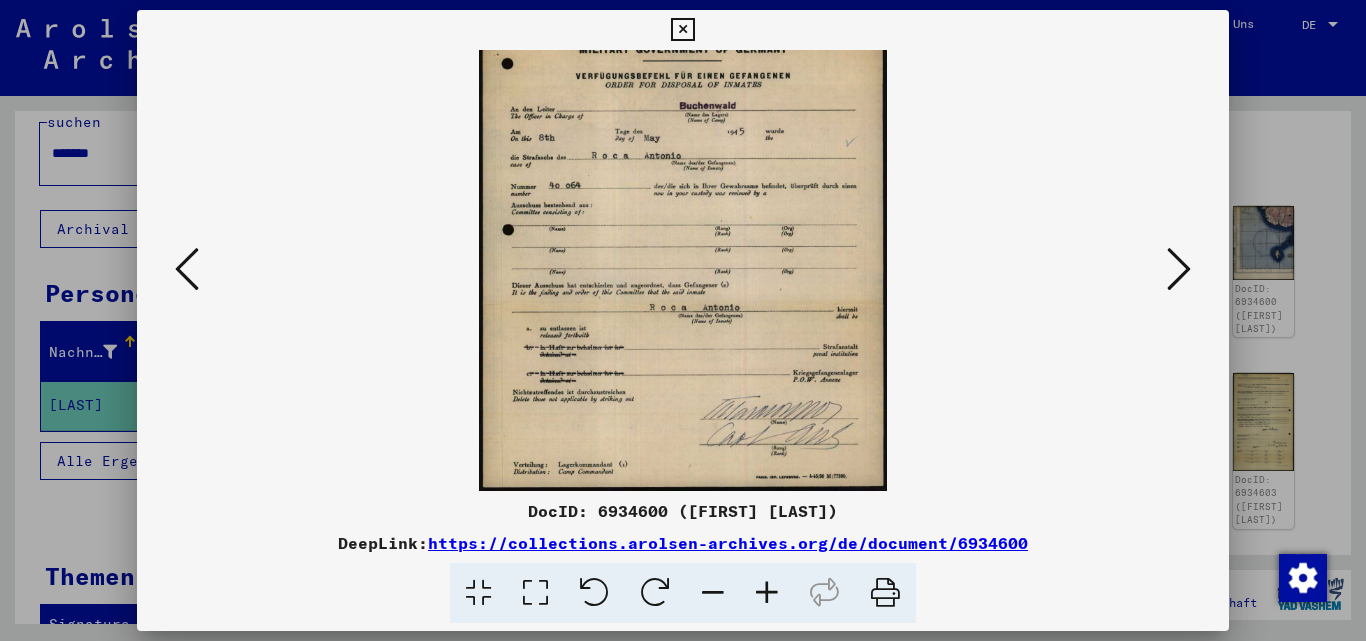 scroll, scrollTop: 38, scrollLeft: 0, axis: vertical 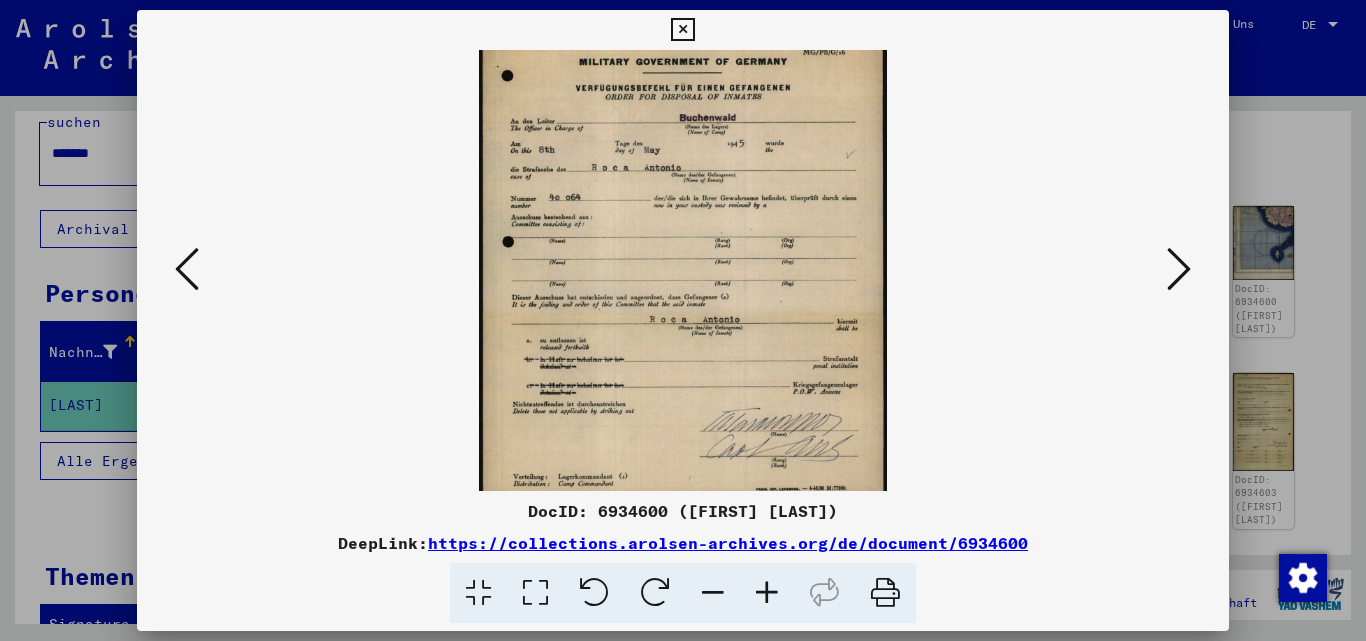 drag, startPoint x: 780, startPoint y: 370, endPoint x: 813, endPoint y: 285, distance: 91.18114 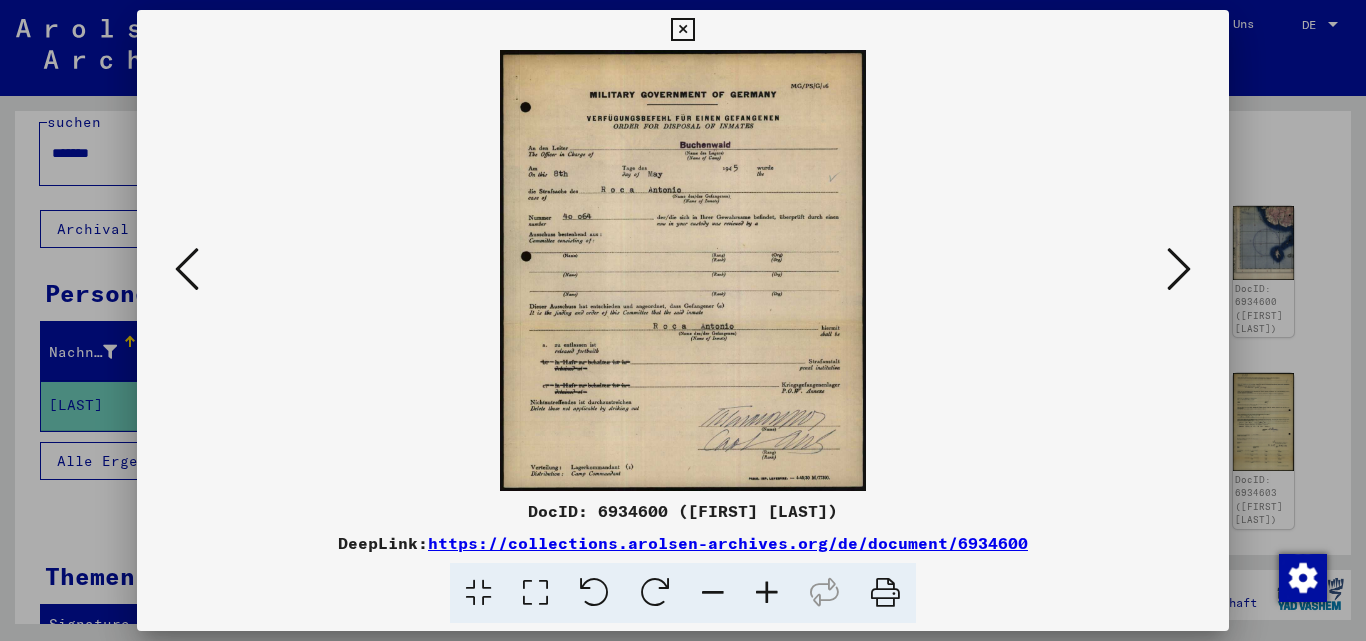 click at bounding box center (1179, 269) 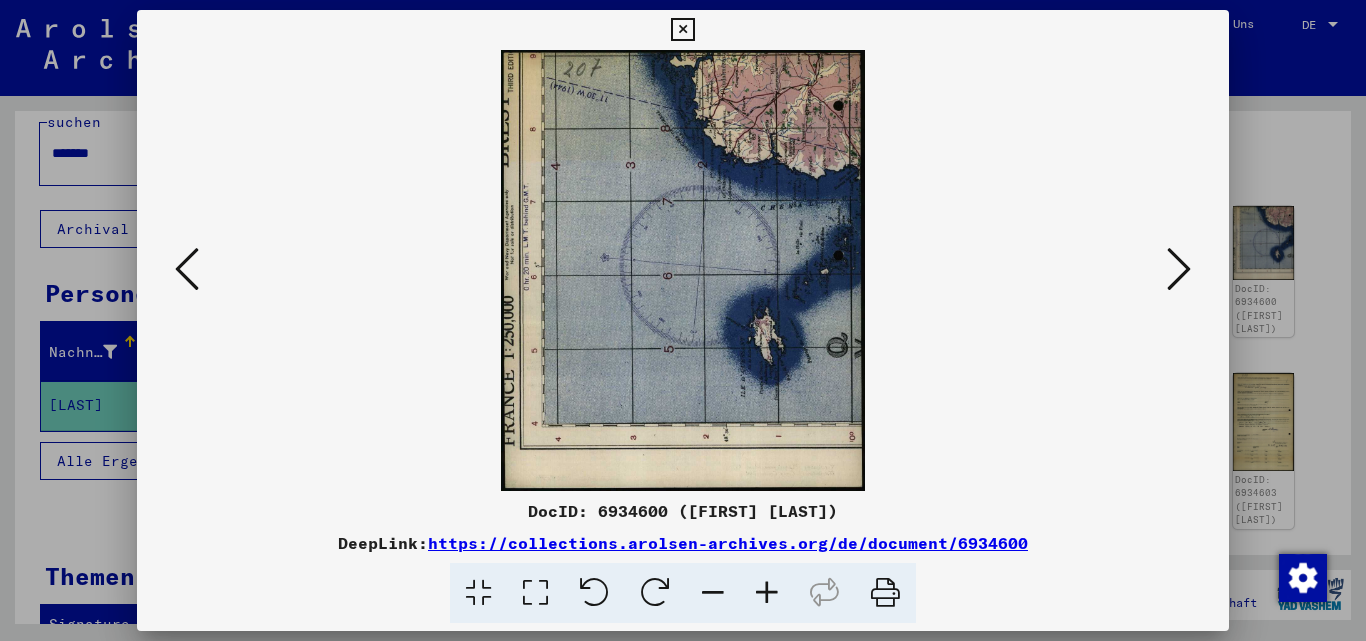 click at bounding box center (655, 593) 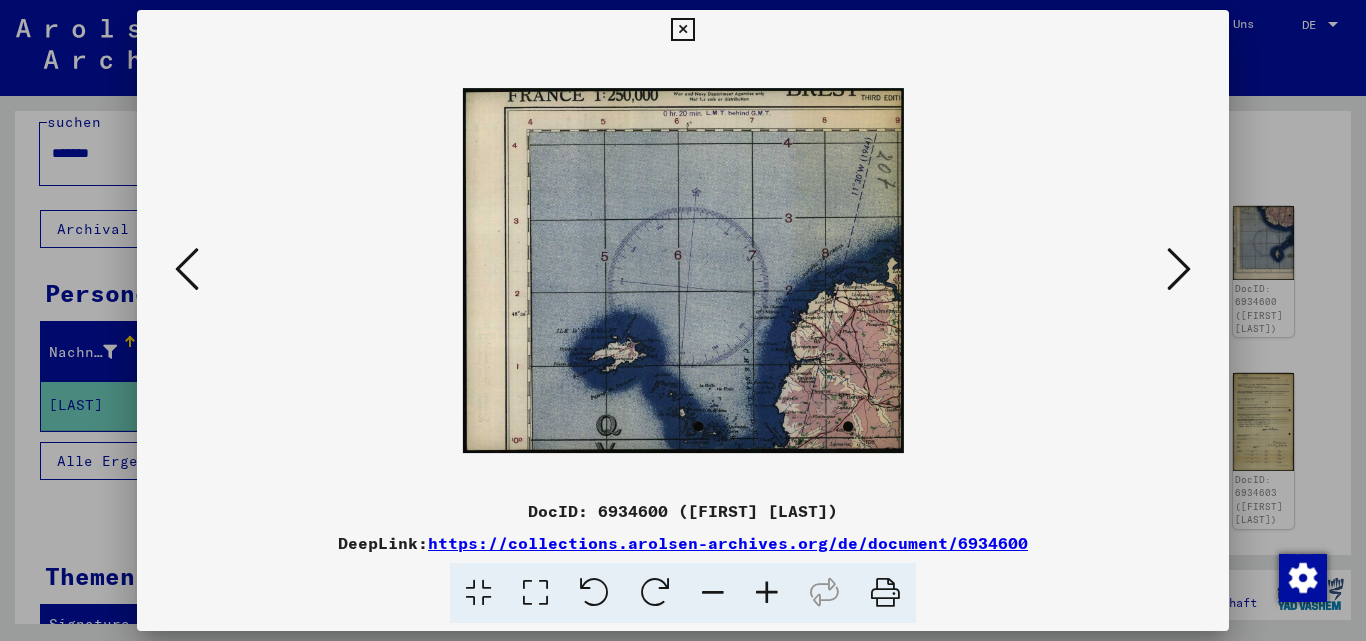 click at bounding box center (1179, 269) 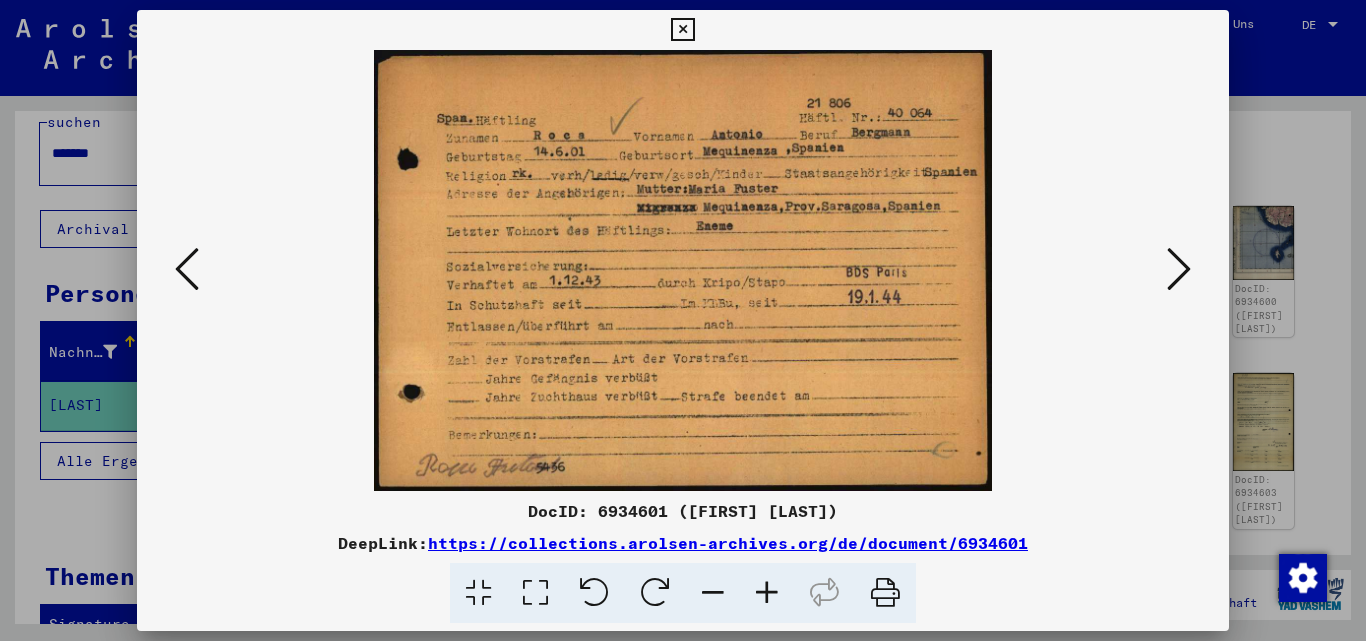 click at bounding box center [1179, 269] 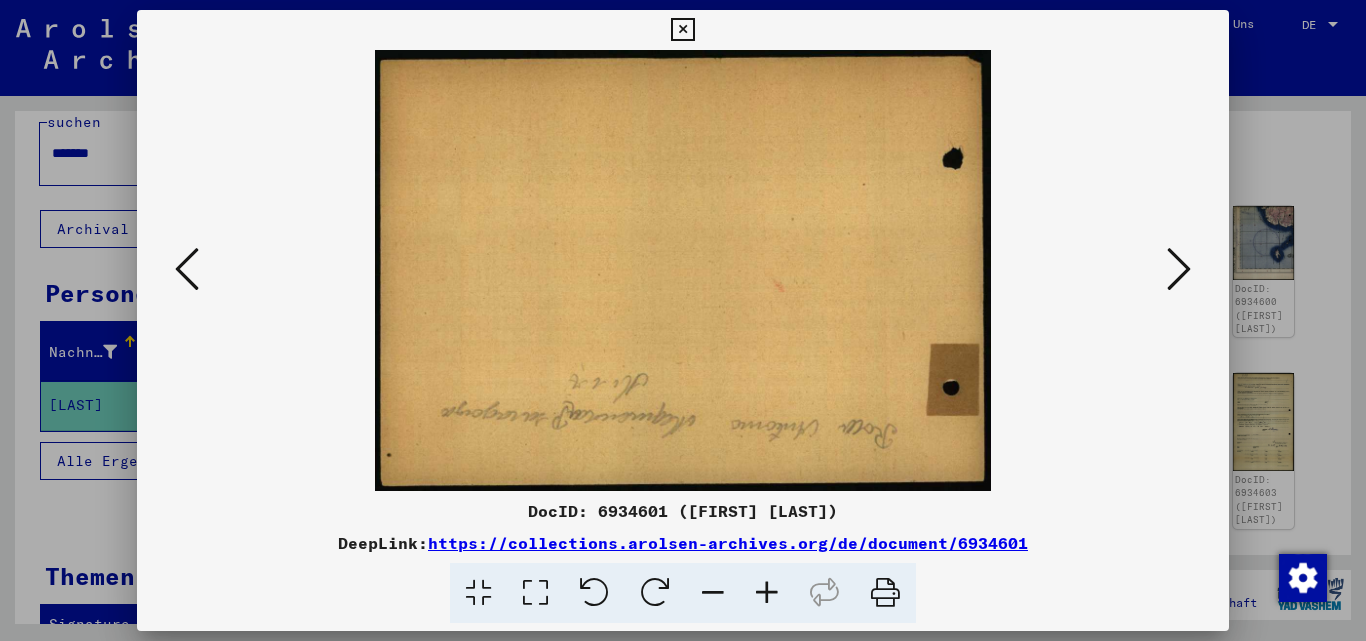 click at bounding box center [655, 593] 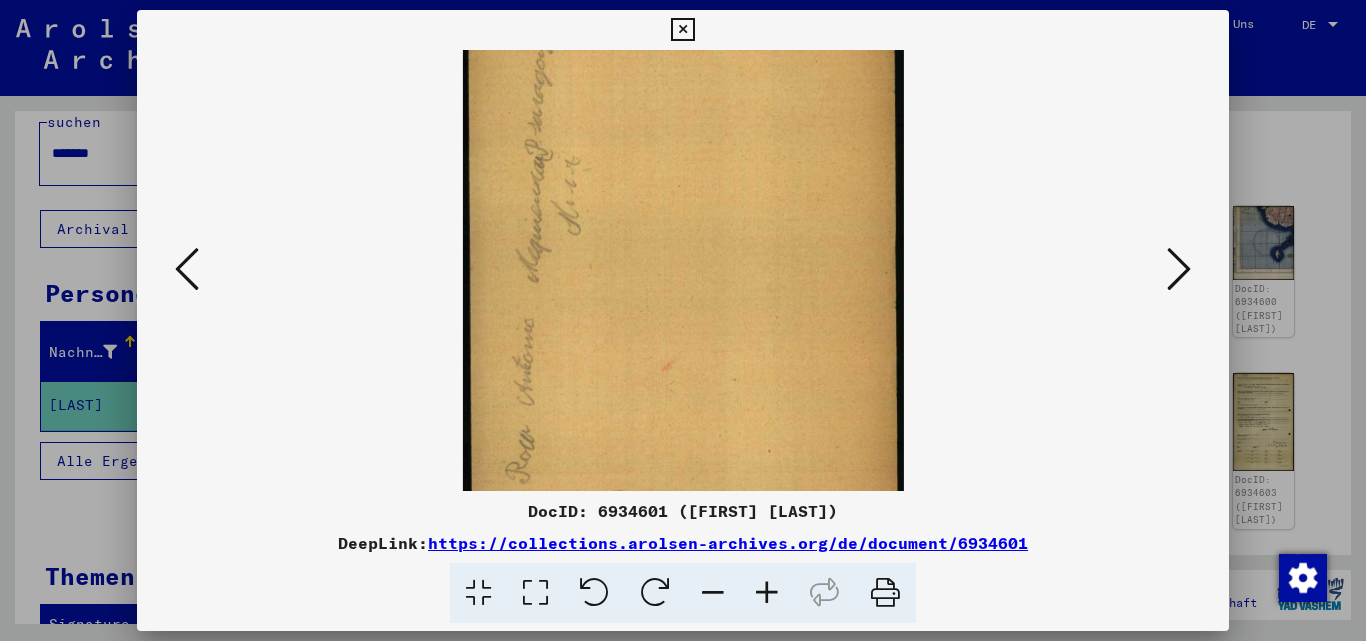 click at bounding box center (655, 593) 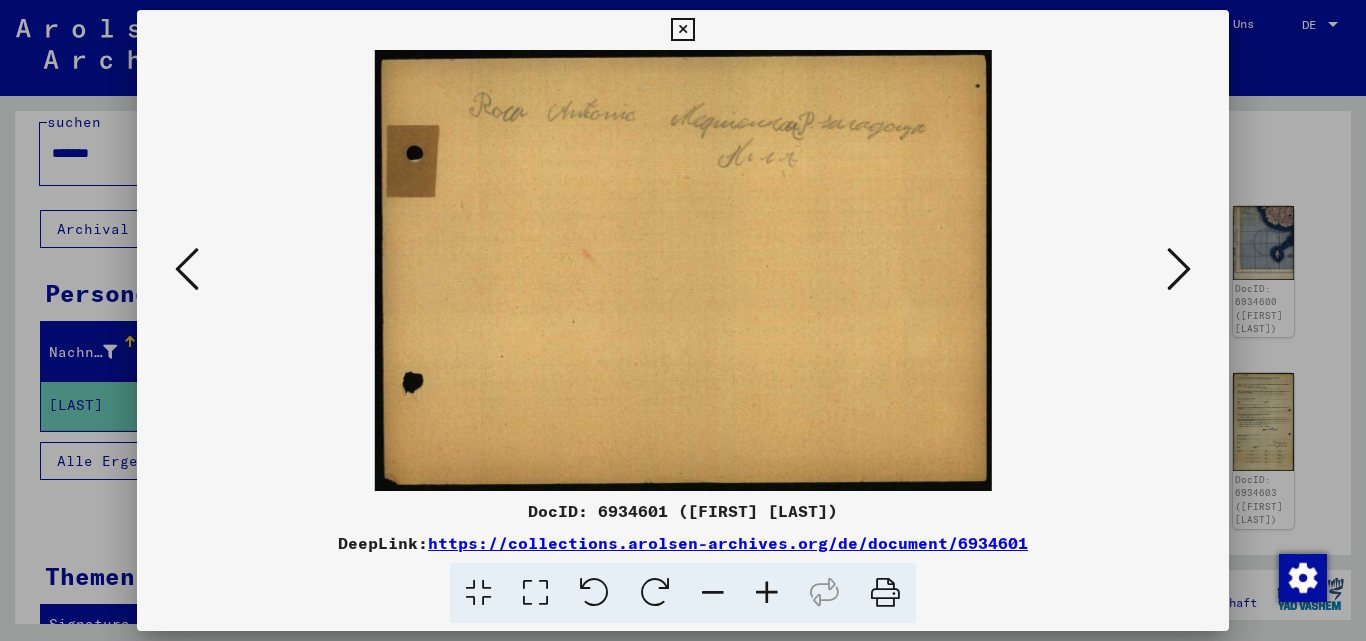 click at bounding box center [1179, 269] 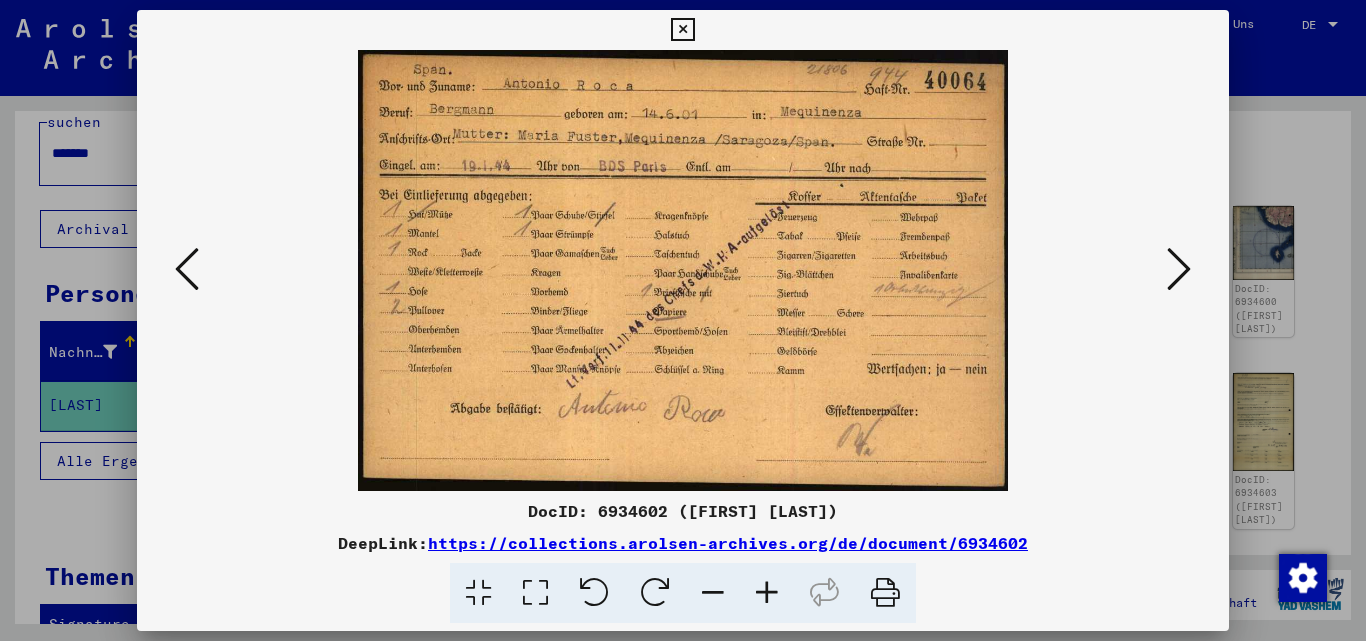 click at bounding box center (1179, 269) 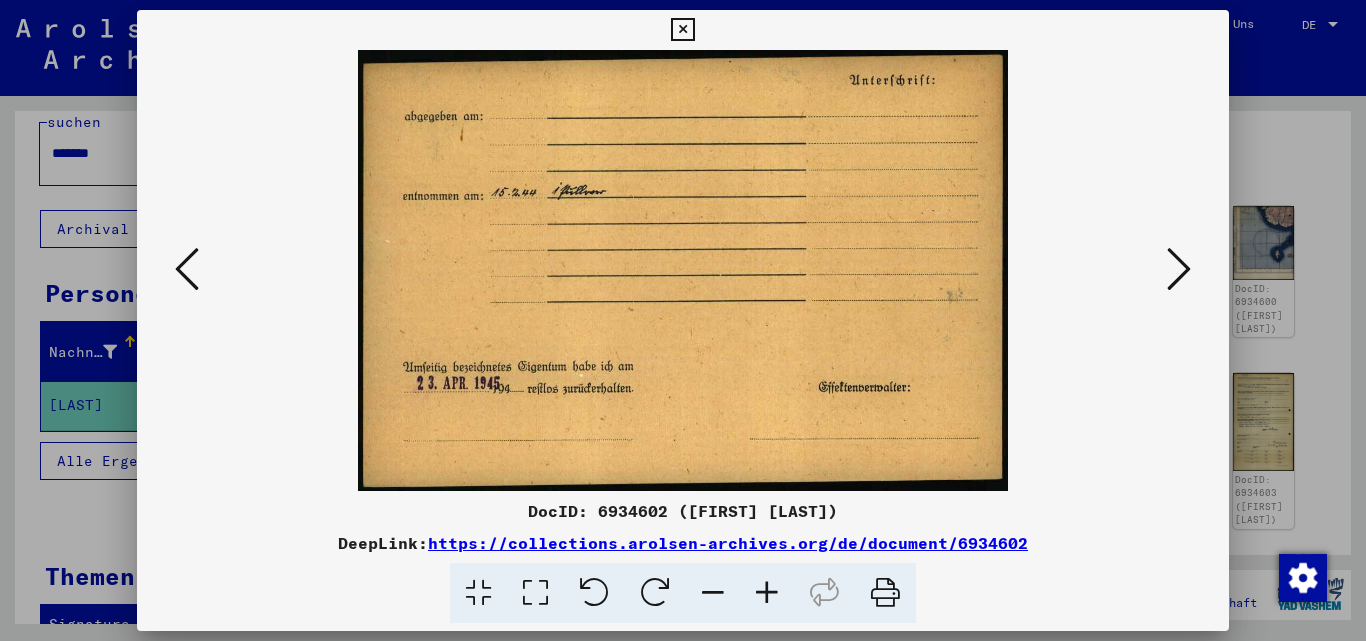 click at bounding box center (1179, 269) 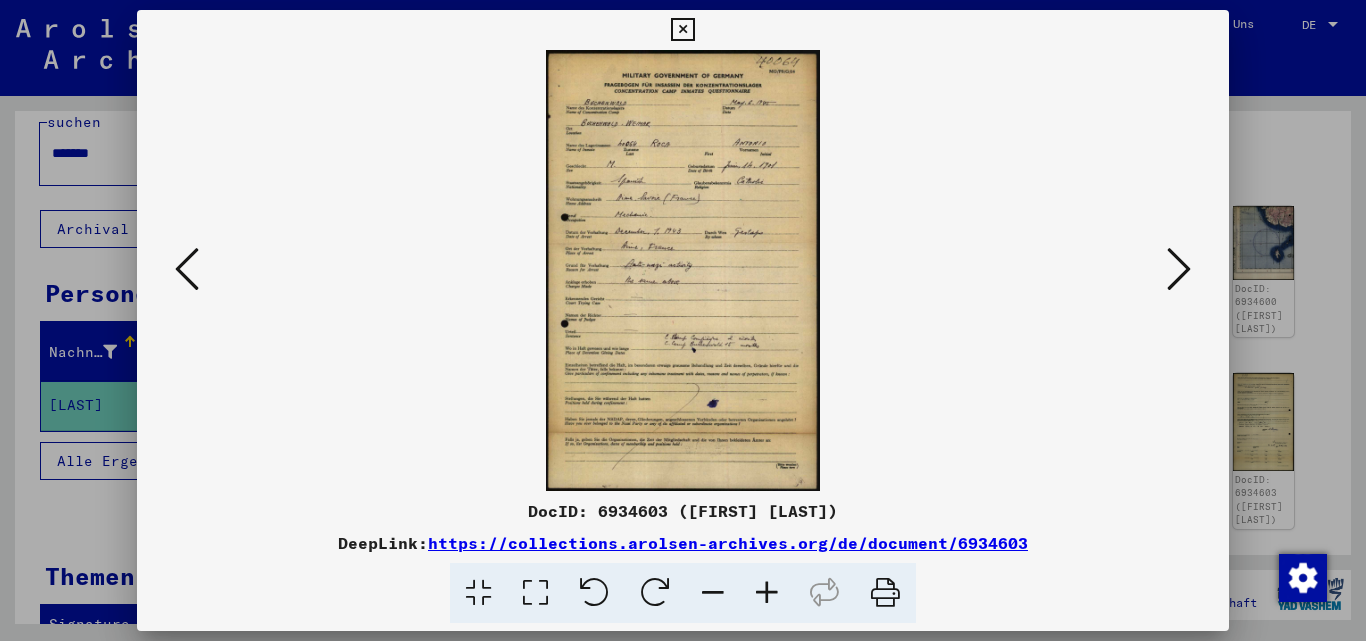 click at bounding box center [1179, 269] 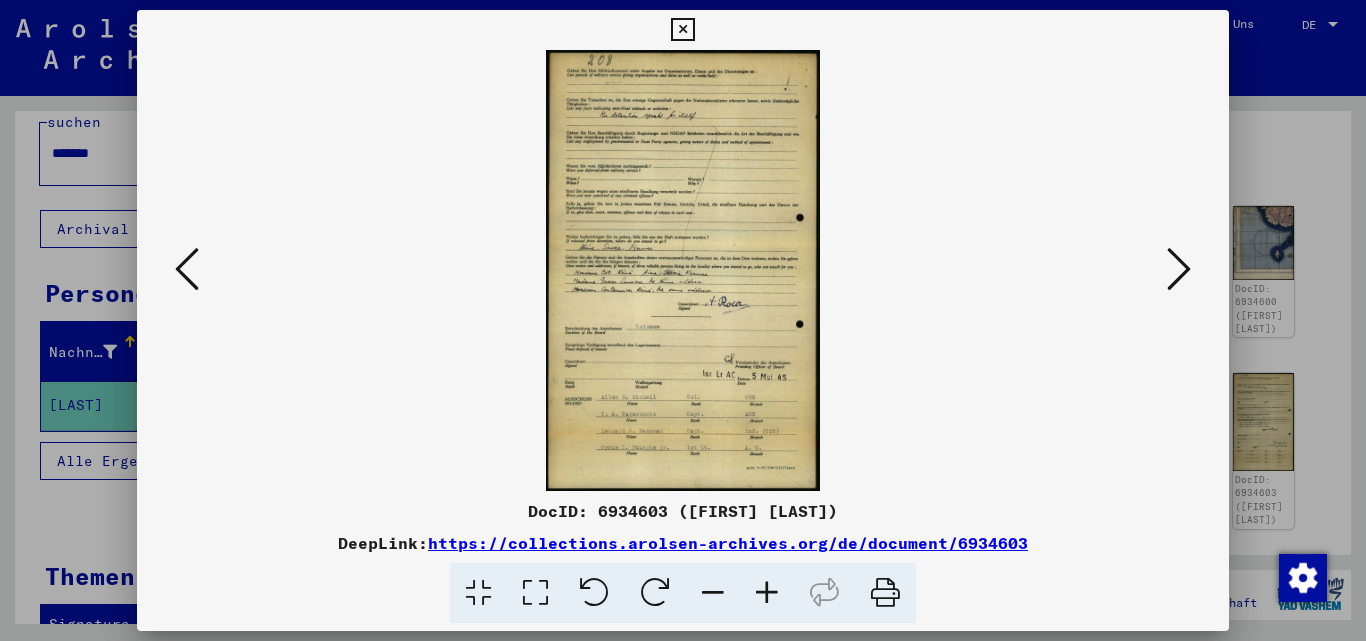click at bounding box center (1179, 269) 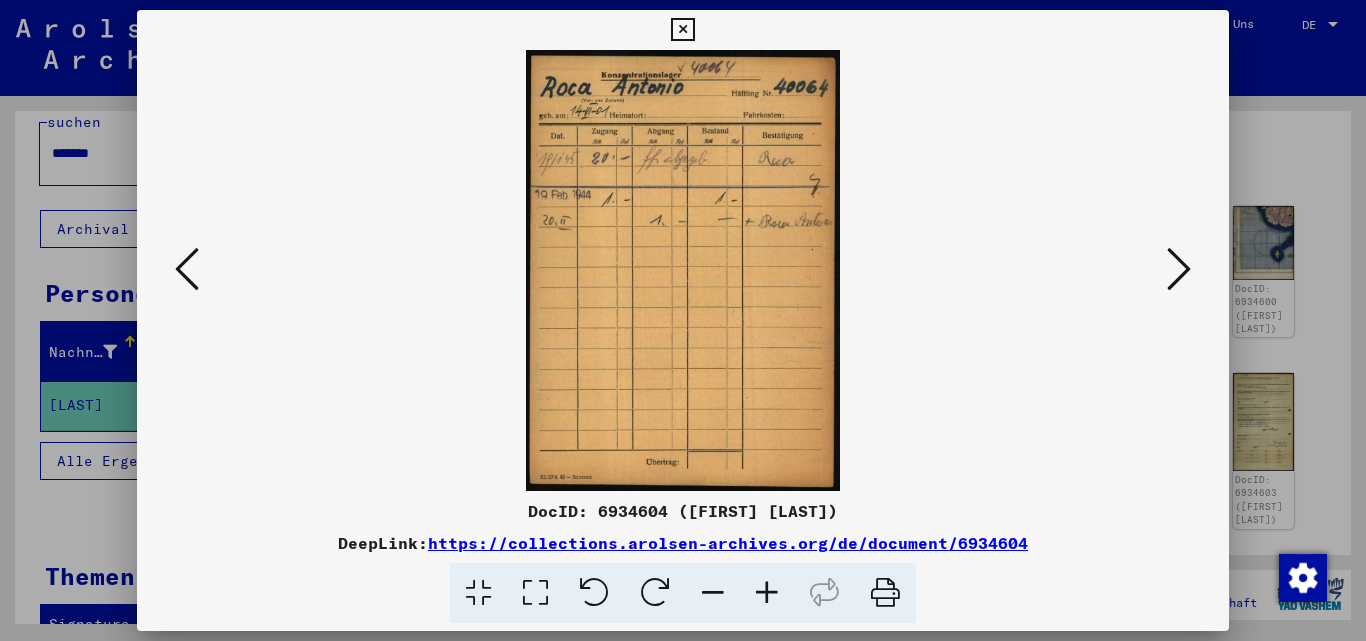 click at bounding box center [1179, 269] 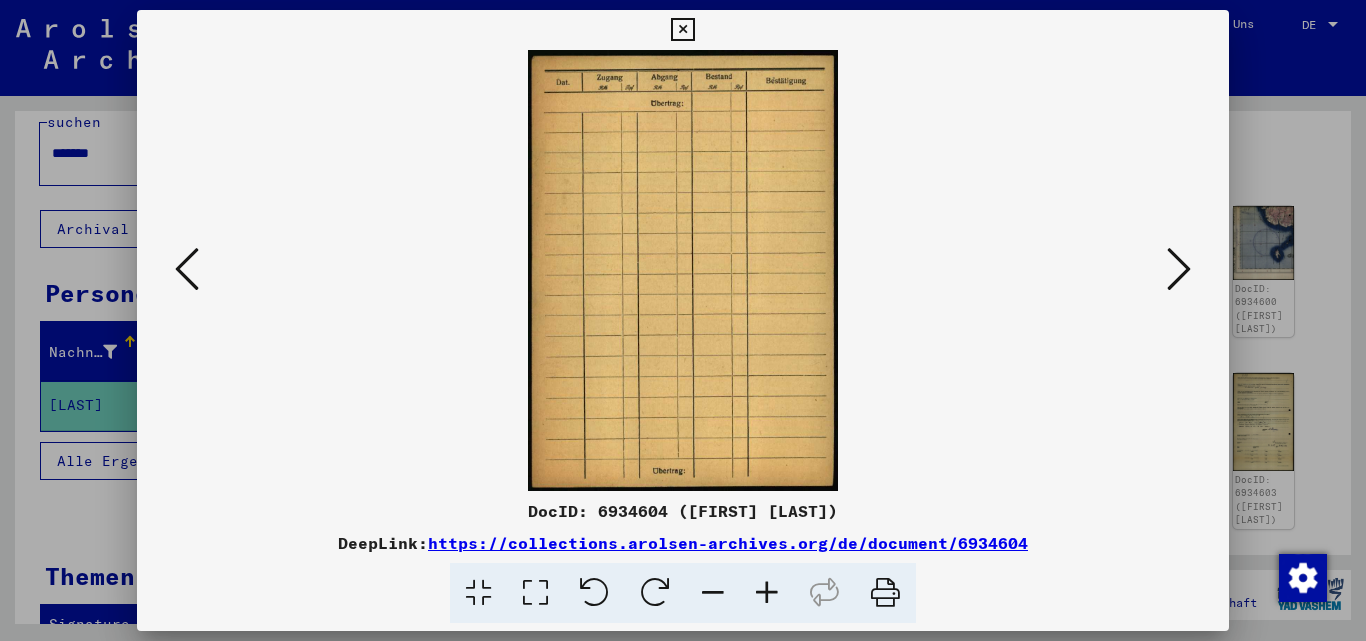 click at bounding box center (1179, 269) 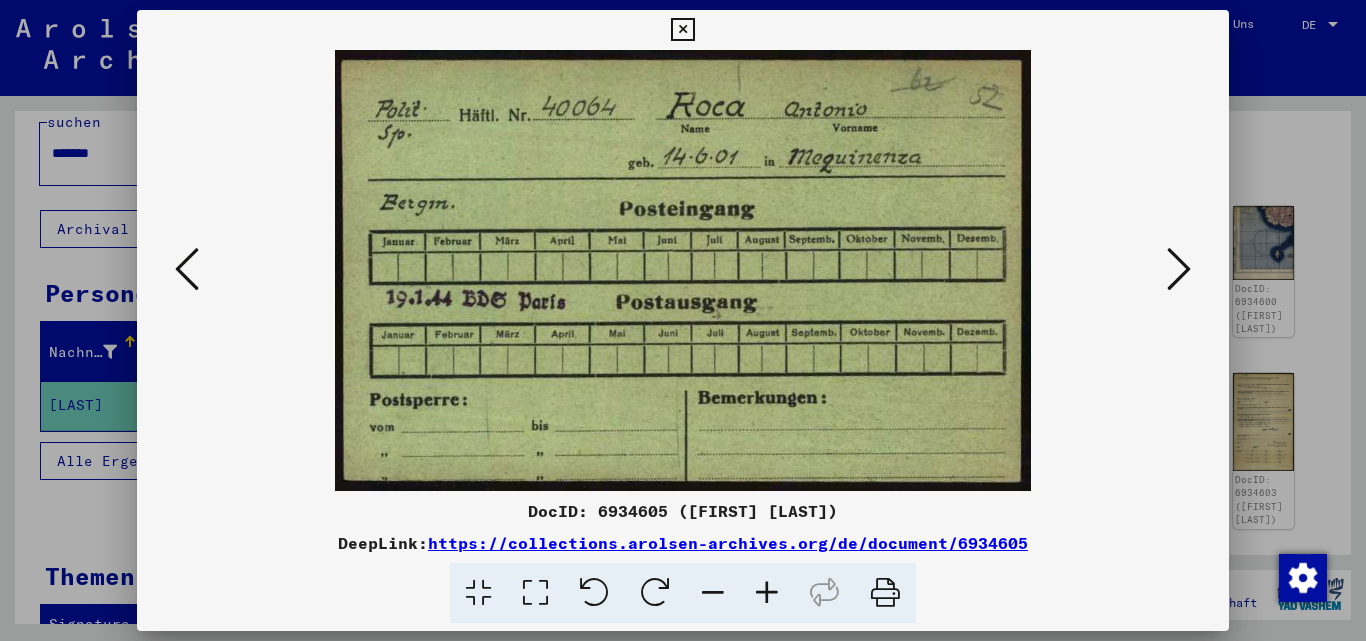 click at bounding box center [1179, 269] 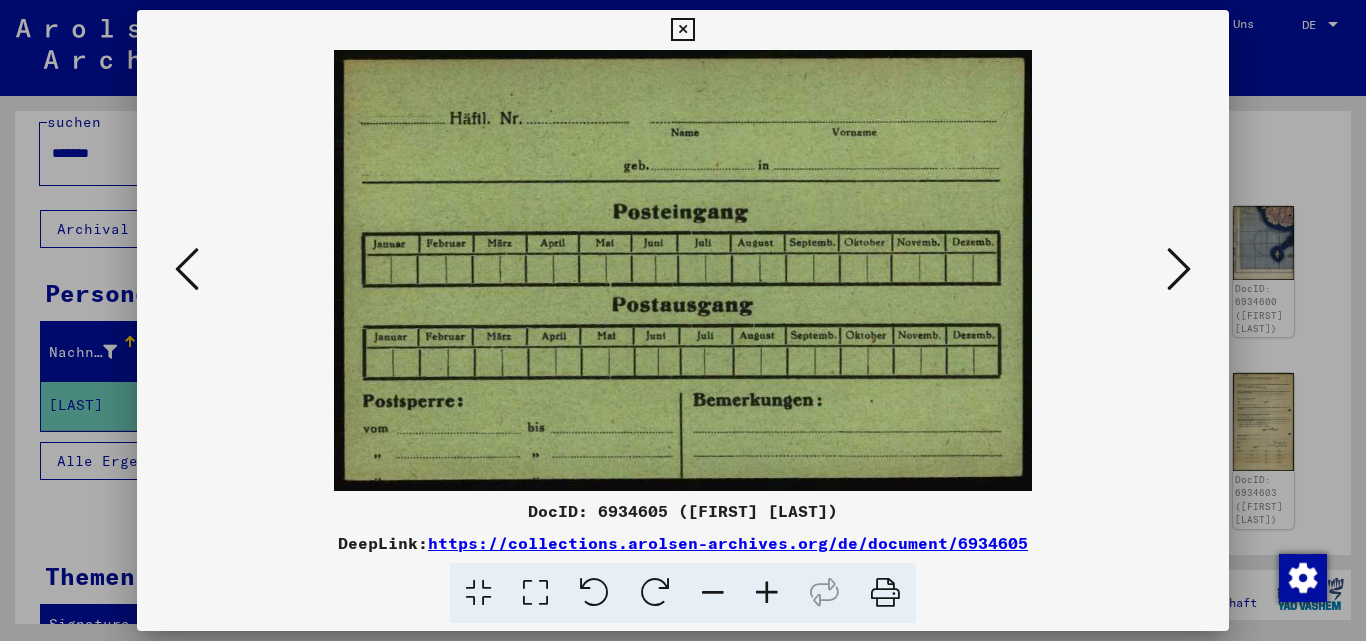 click at bounding box center [1179, 269] 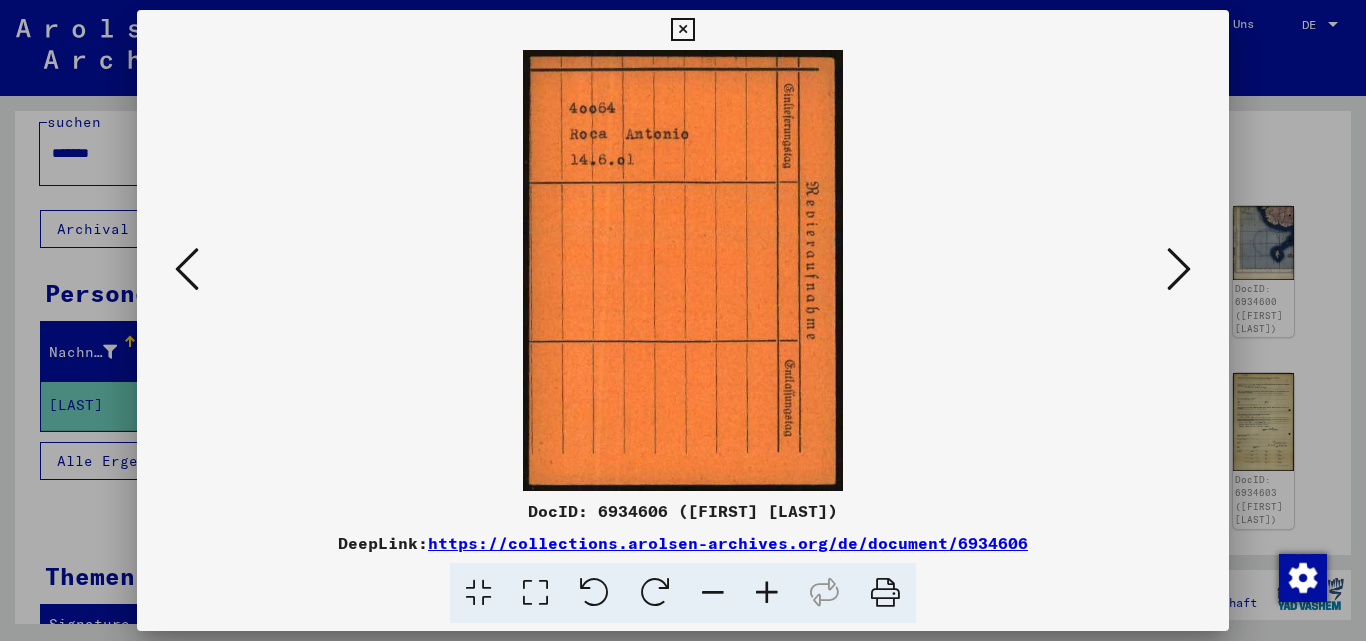click at bounding box center [1179, 269] 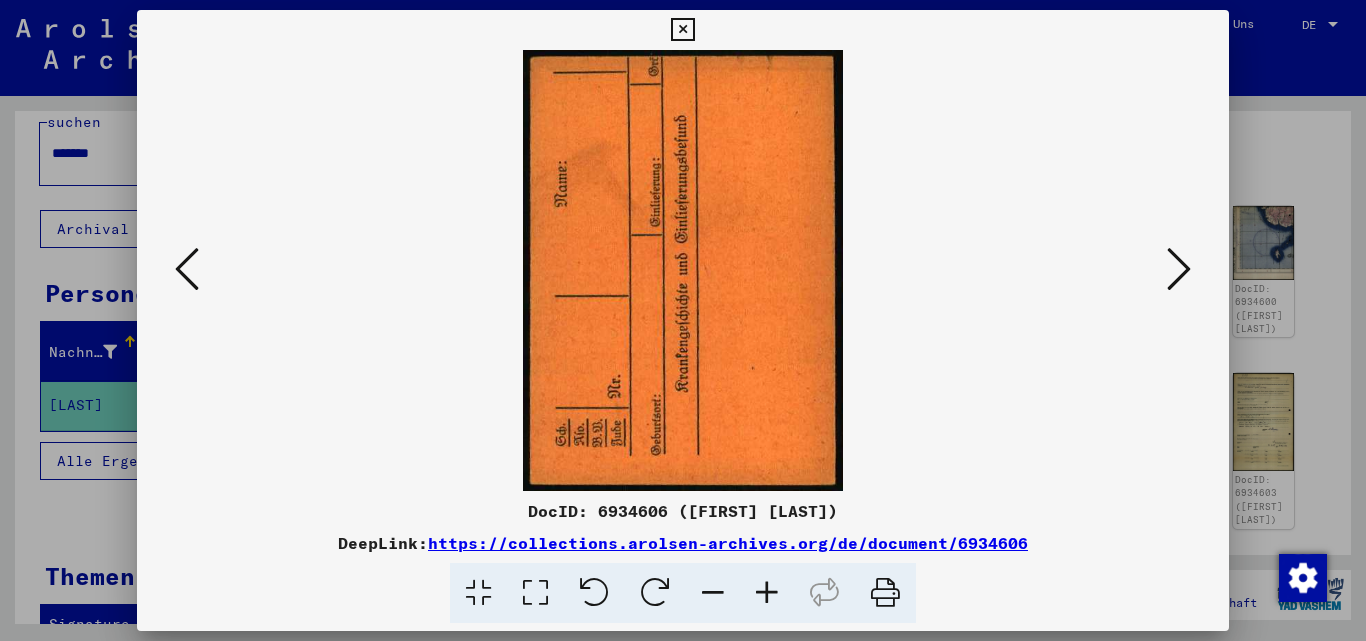click at bounding box center [1179, 269] 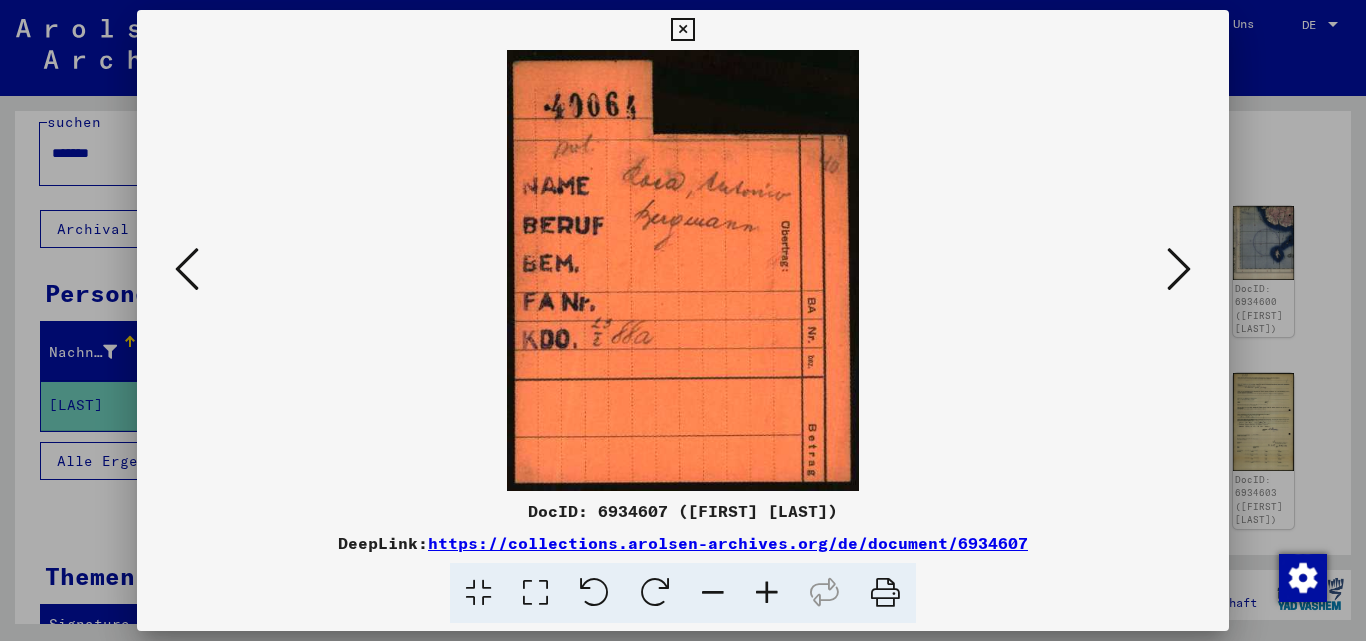 click at bounding box center [1179, 269] 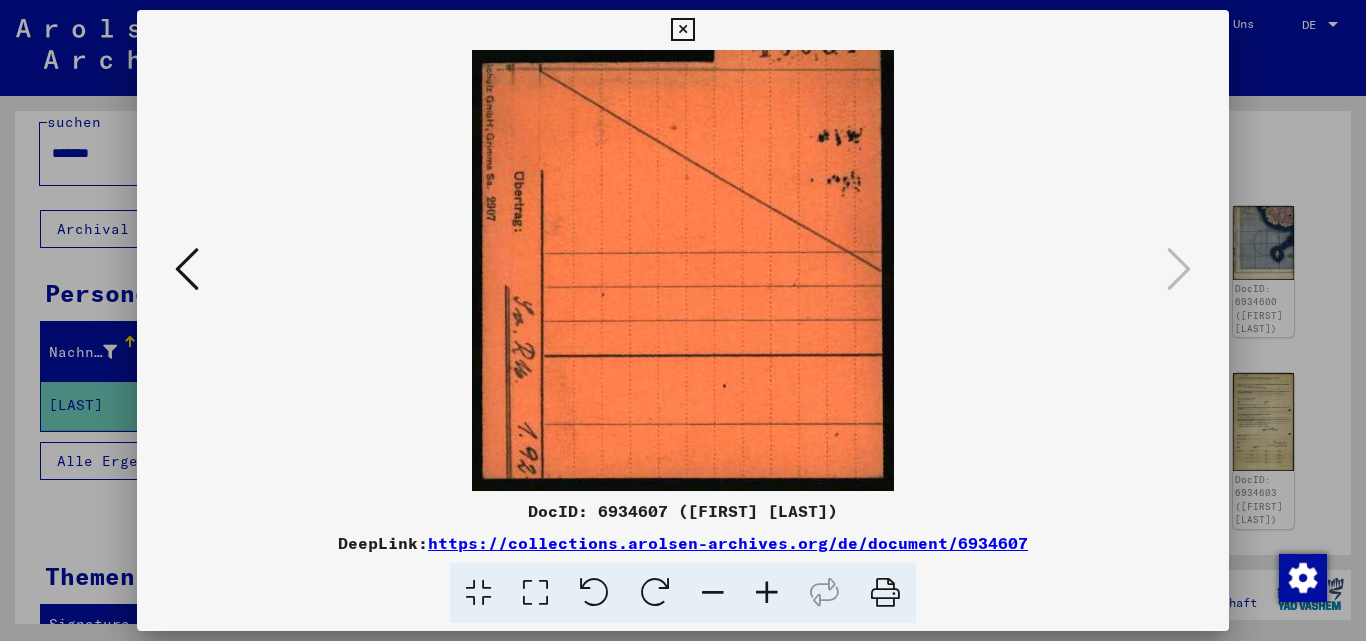 click at bounding box center [187, 269] 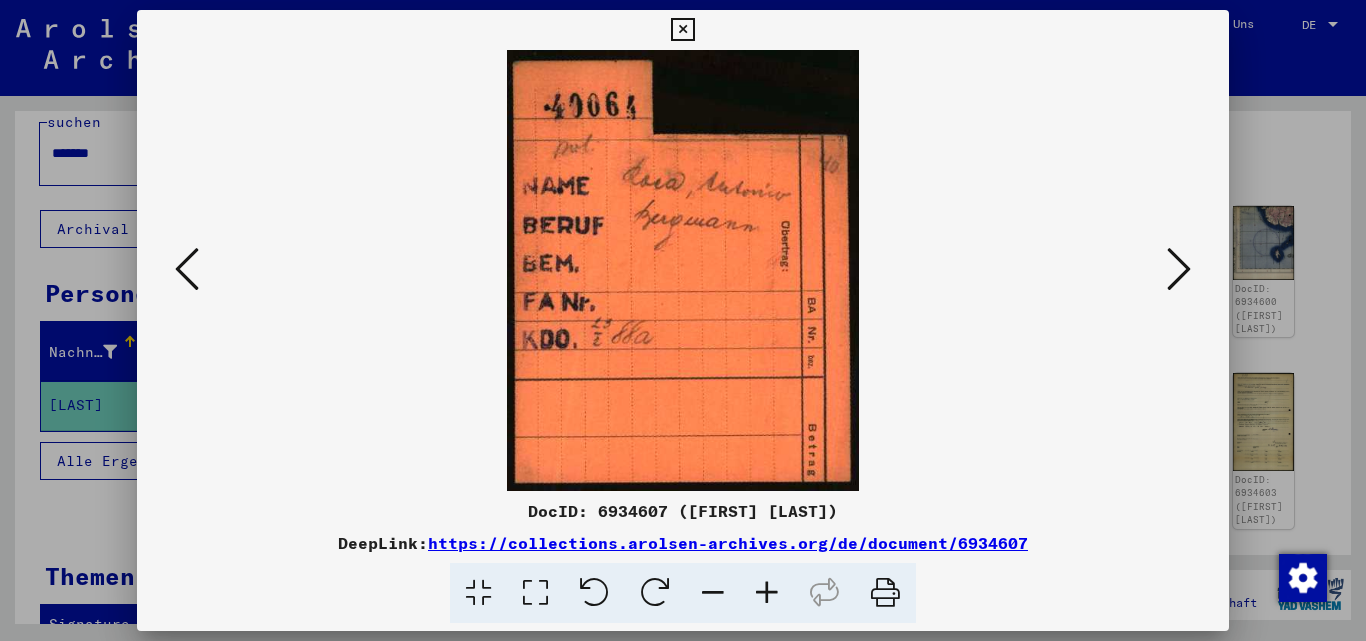 click at bounding box center [187, 269] 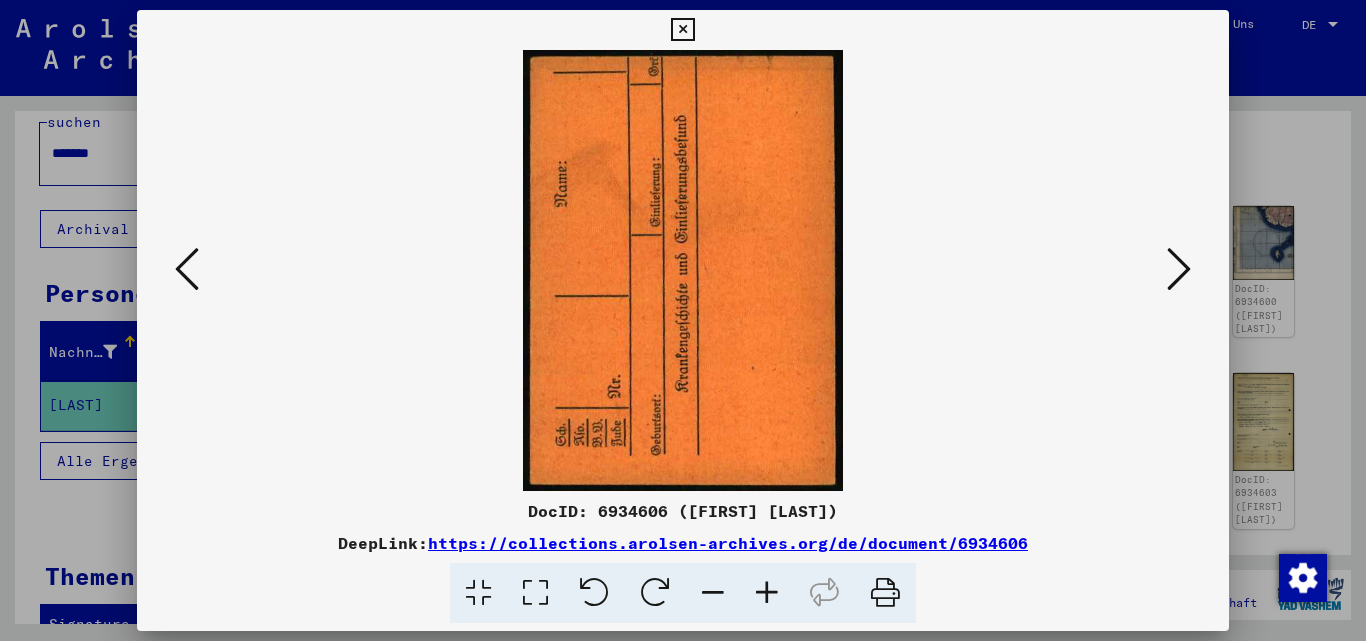 click at bounding box center (187, 269) 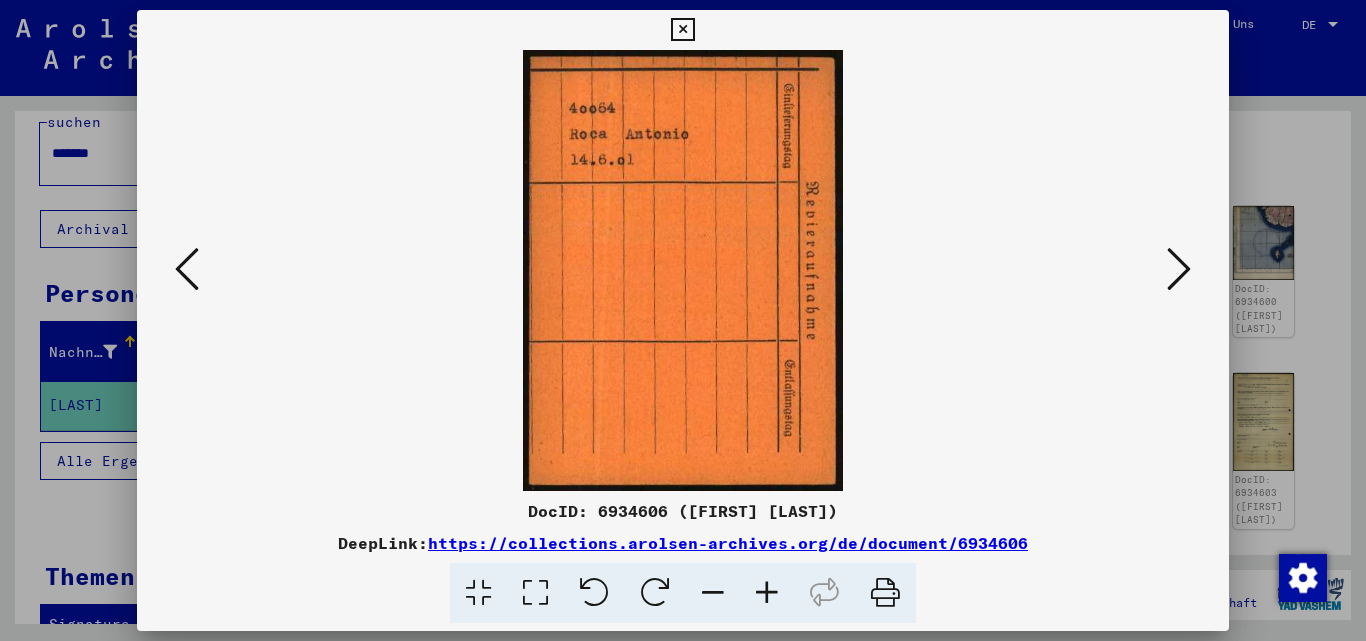 click at bounding box center [1179, 269] 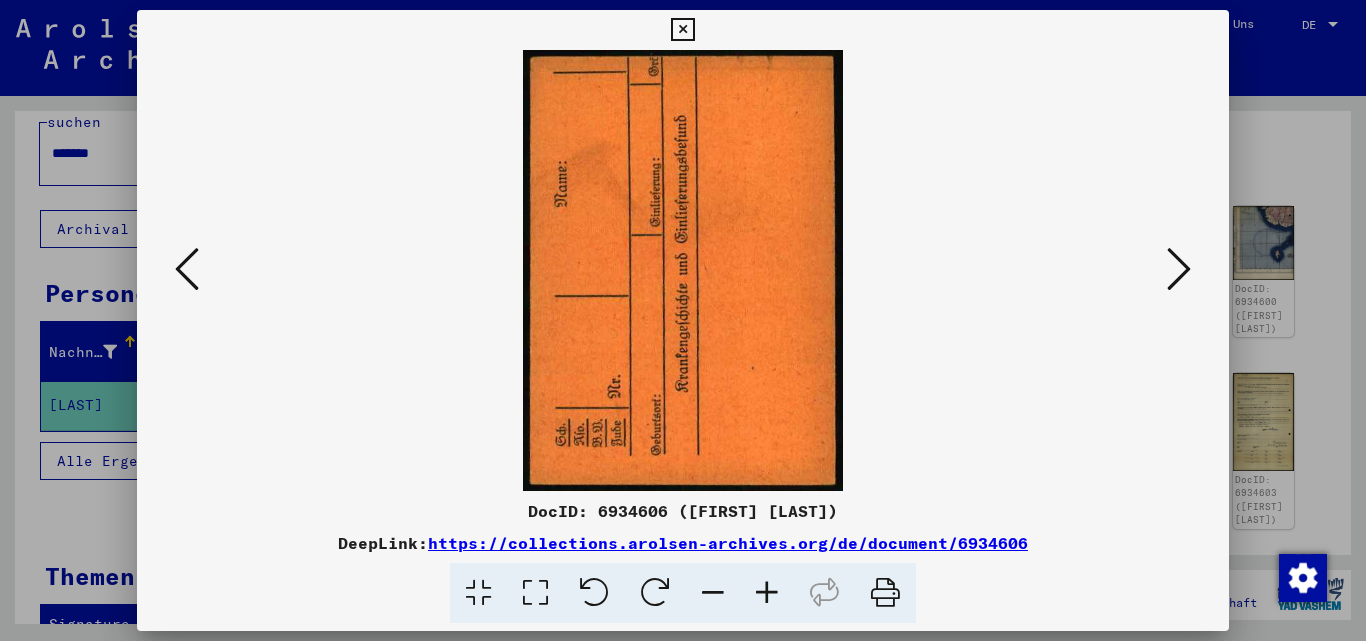 click at bounding box center (1179, 269) 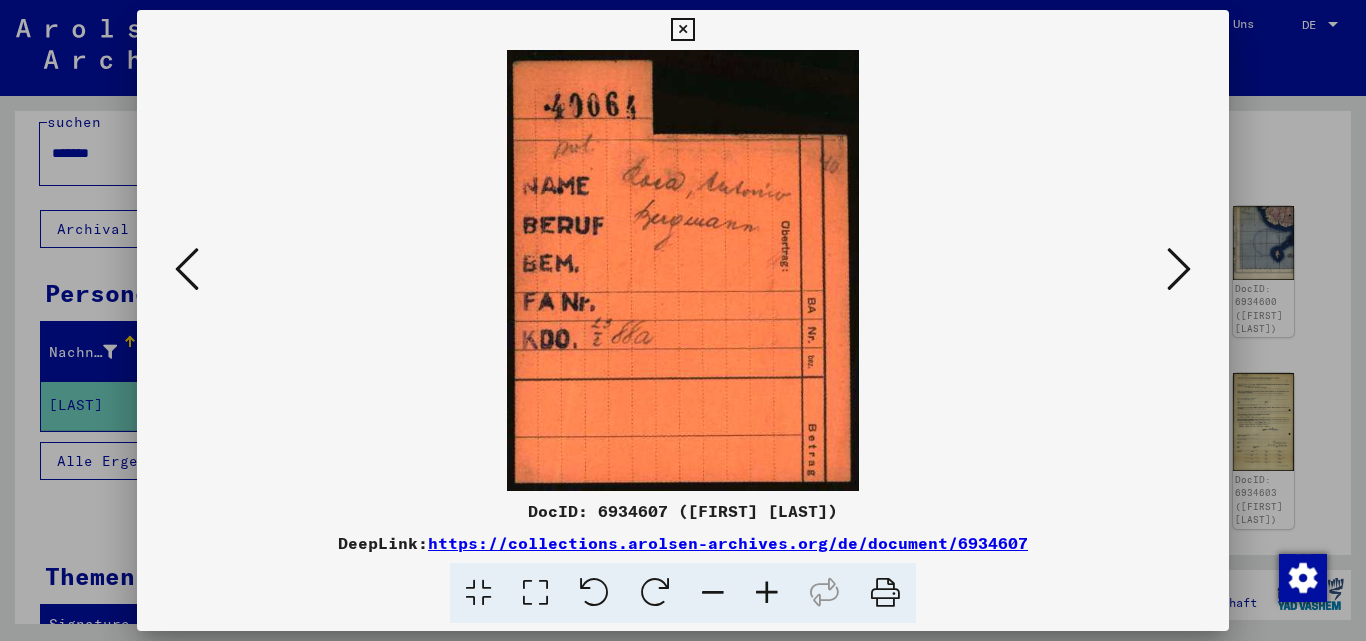 click at bounding box center [1179, 269] 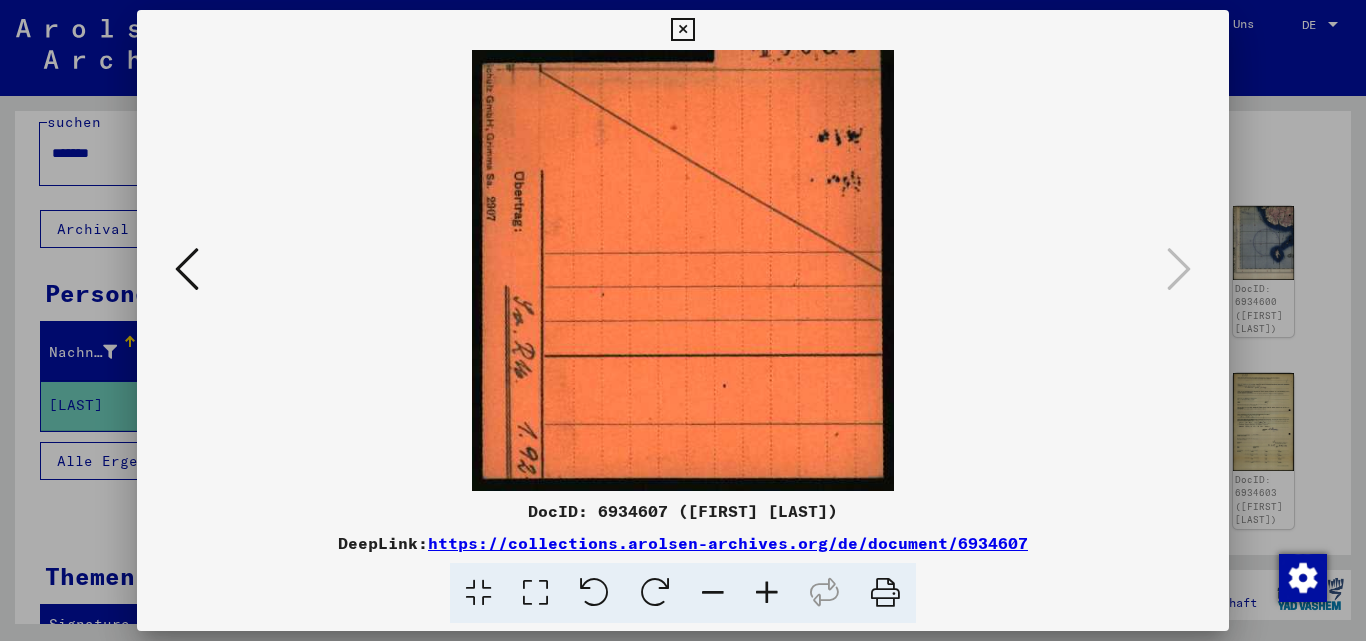 click at bounding box center (682, 30) 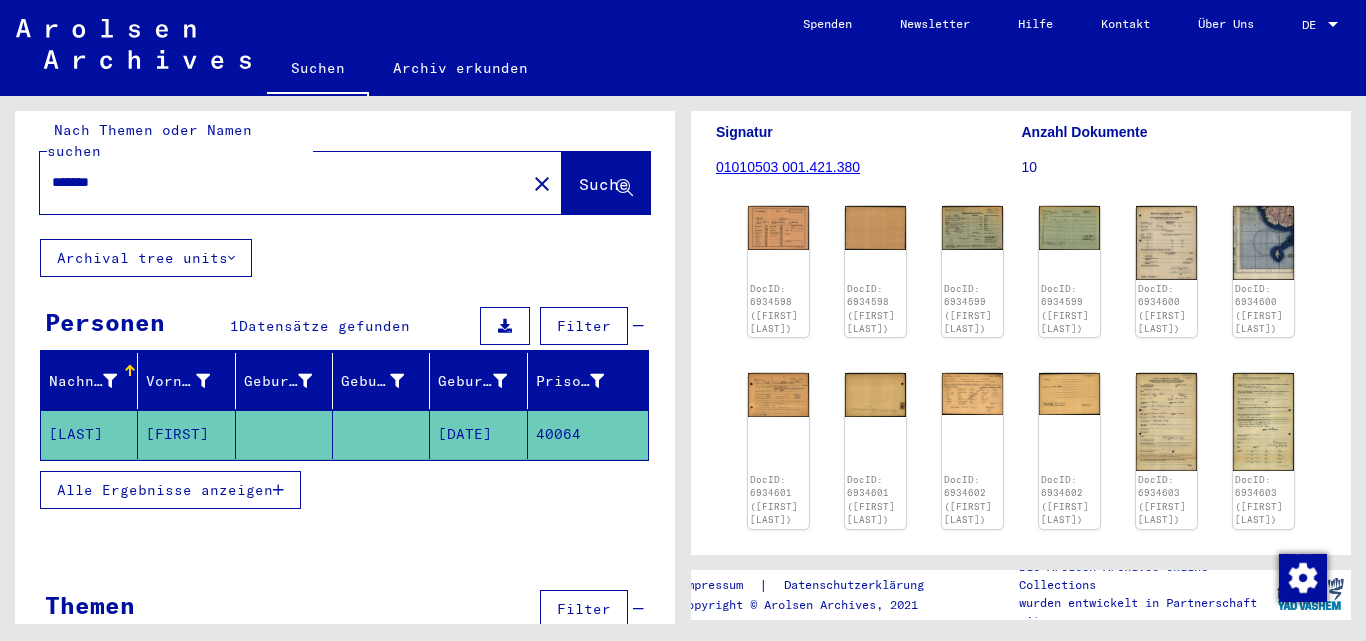 scroll, scrollTop: 0, scrollLeft: 0, axis: both 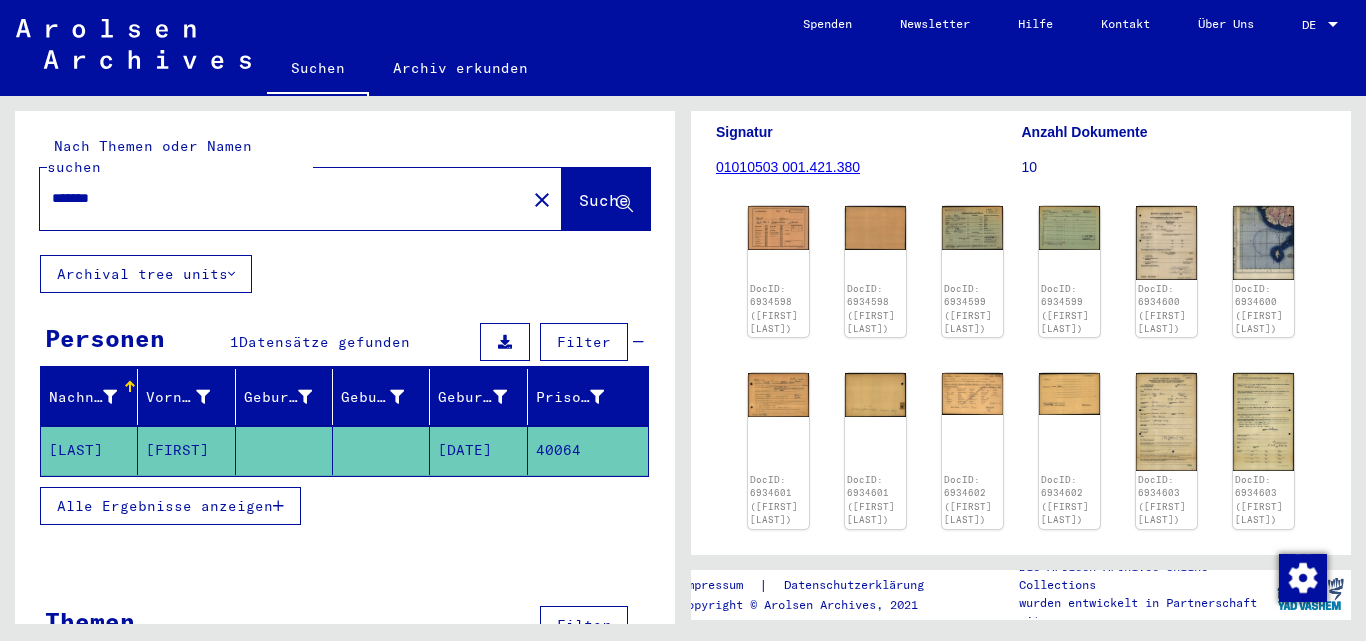 drag, startPoint x: 168, startPoint y: 173, endPoint x: 0, endPoint y: 165, distance: 168.19037 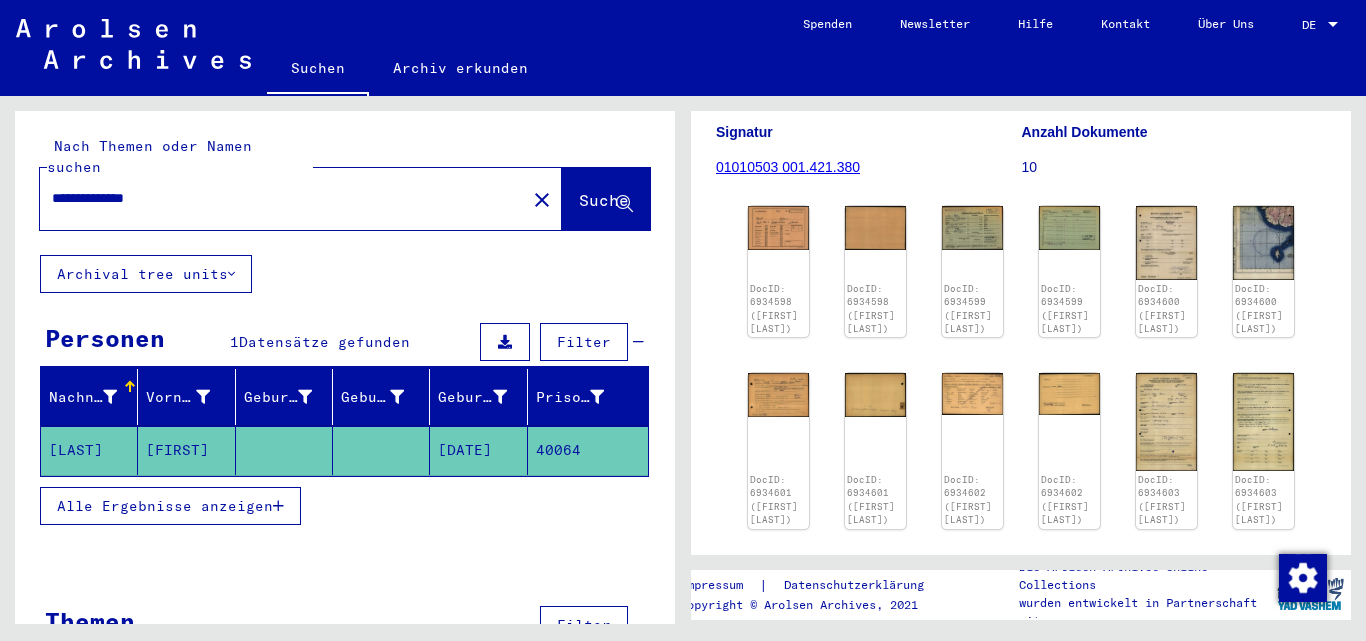 click on "Suche" 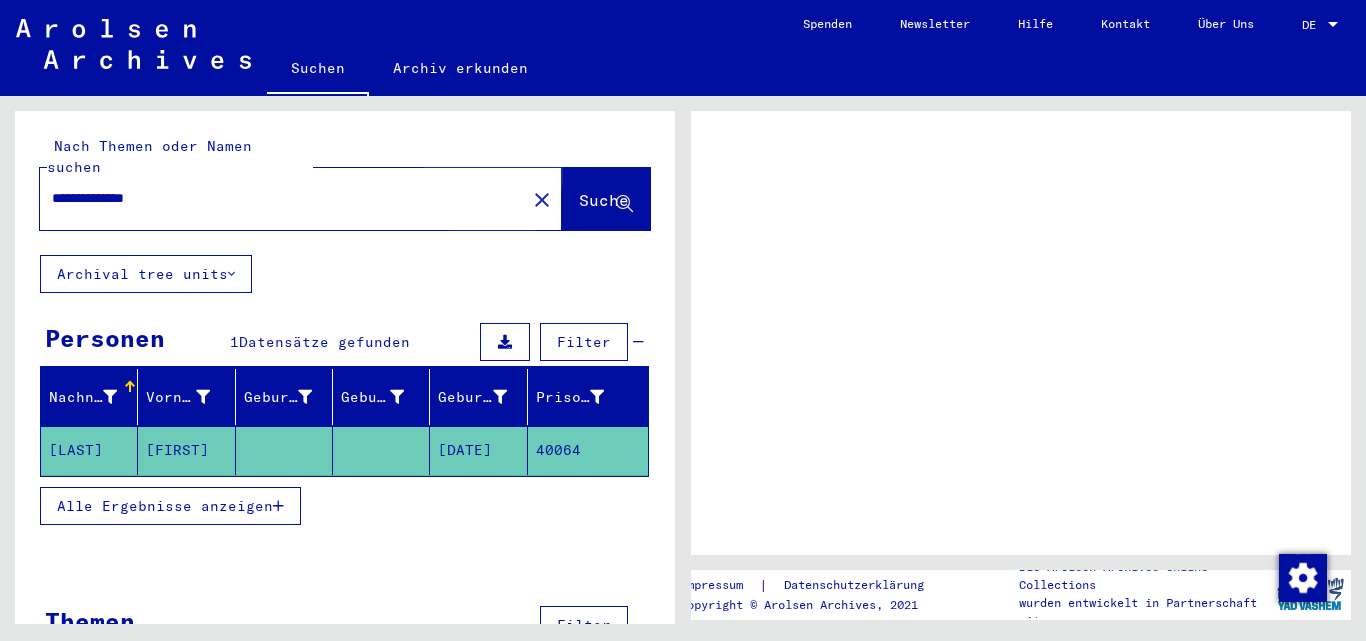 scroll, scrollTop: 0, scrollLeft: 0, axis: both 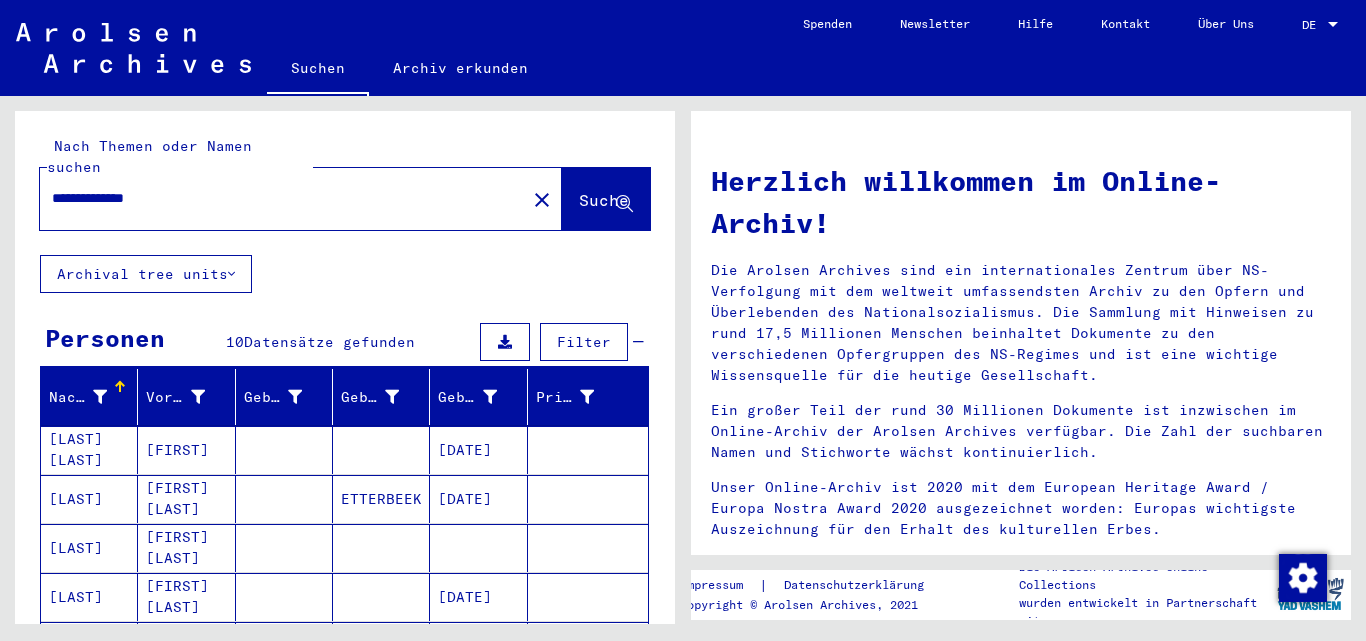 click on "**********" at bounding box center (277, 198) 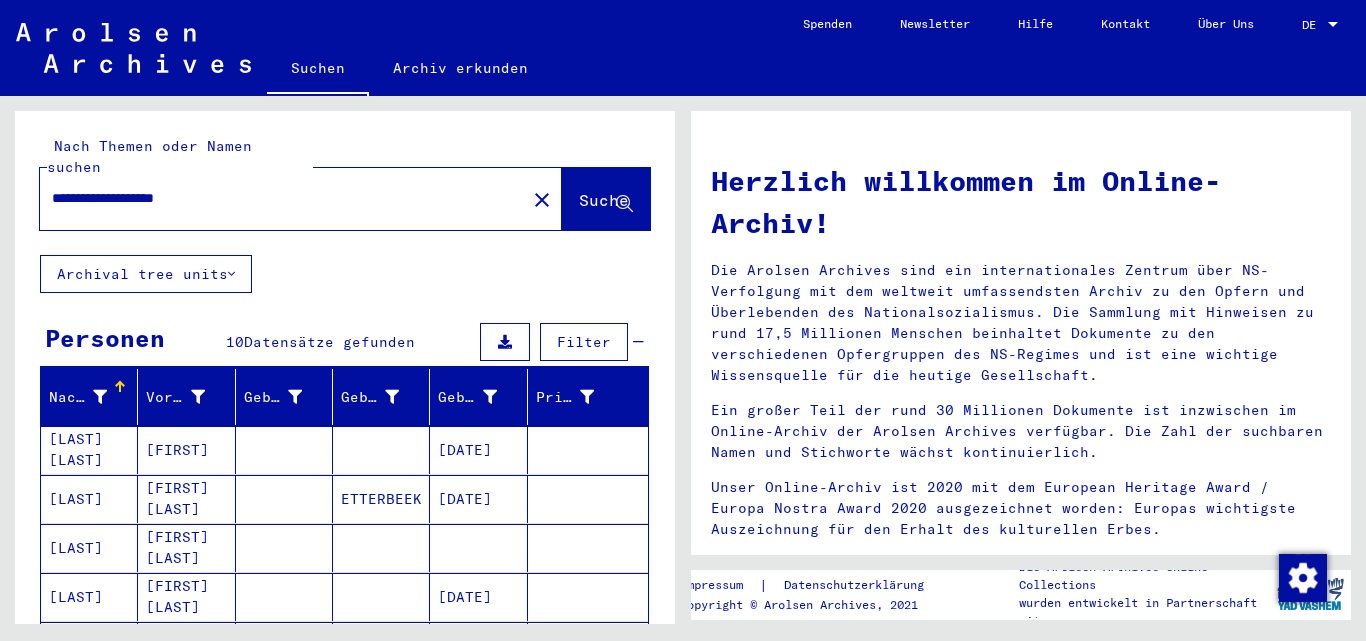 type on "**********" 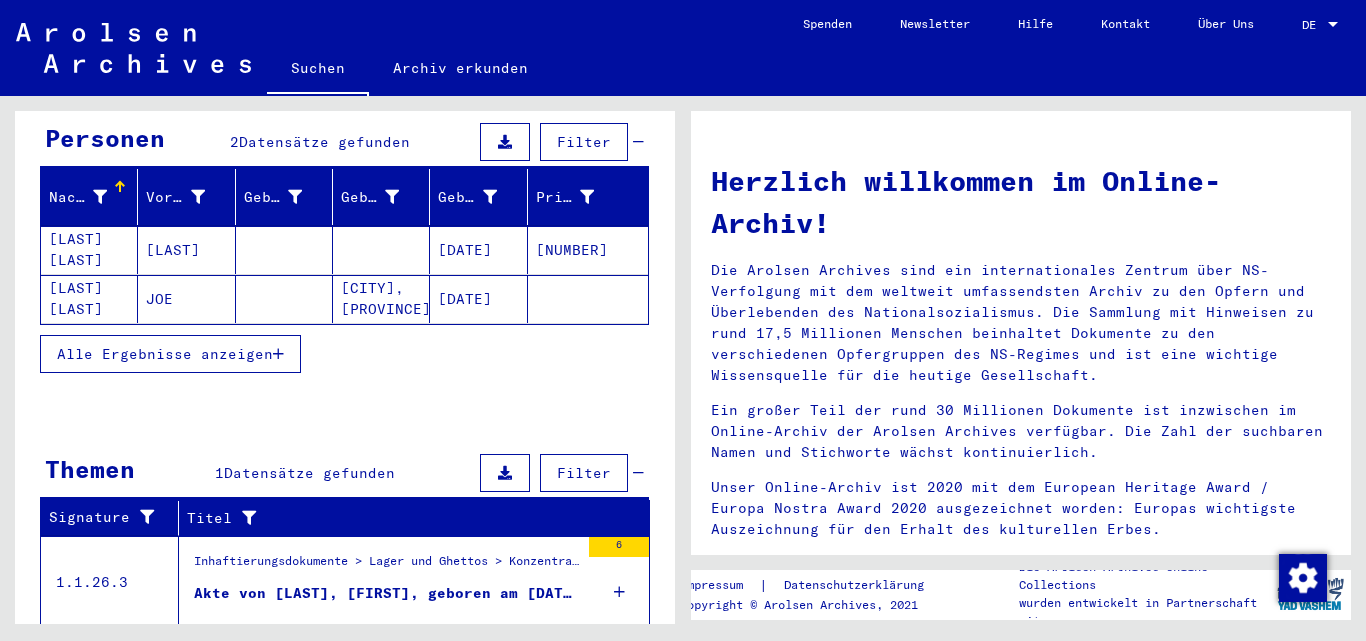 scroll, scrollTop: 243, scrollLeft: 0, axis: vertical 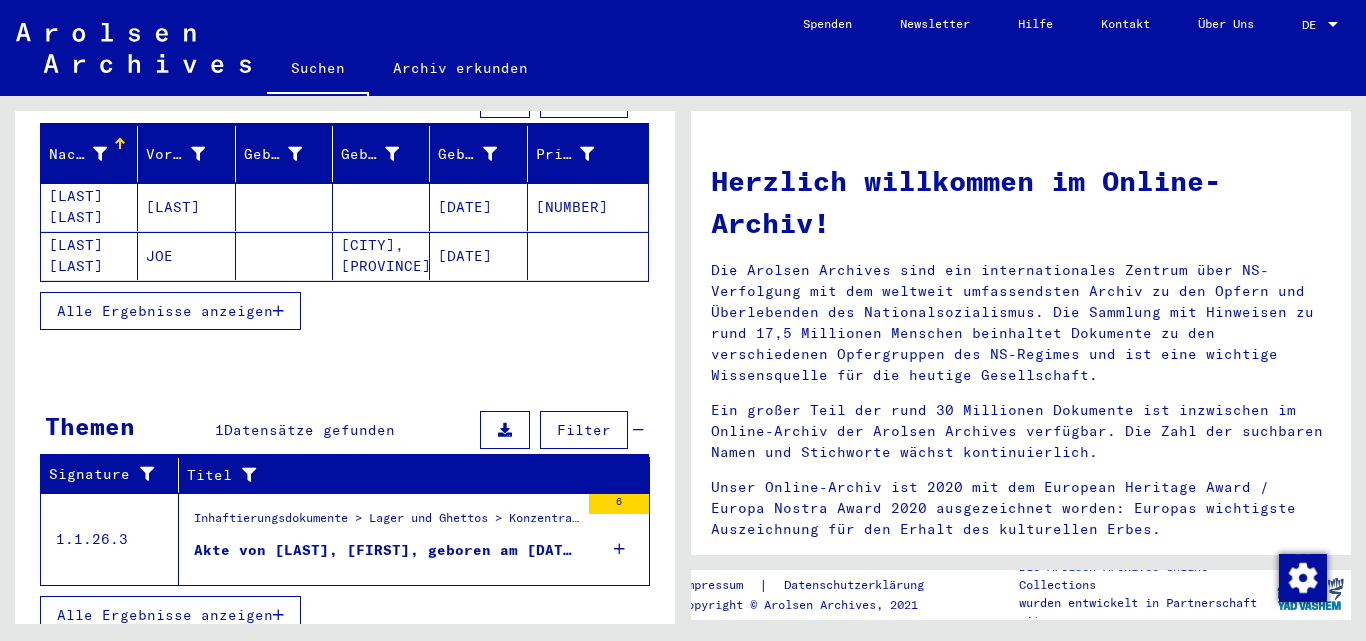 click on "[DATE]" at bounding box center (478, 256) 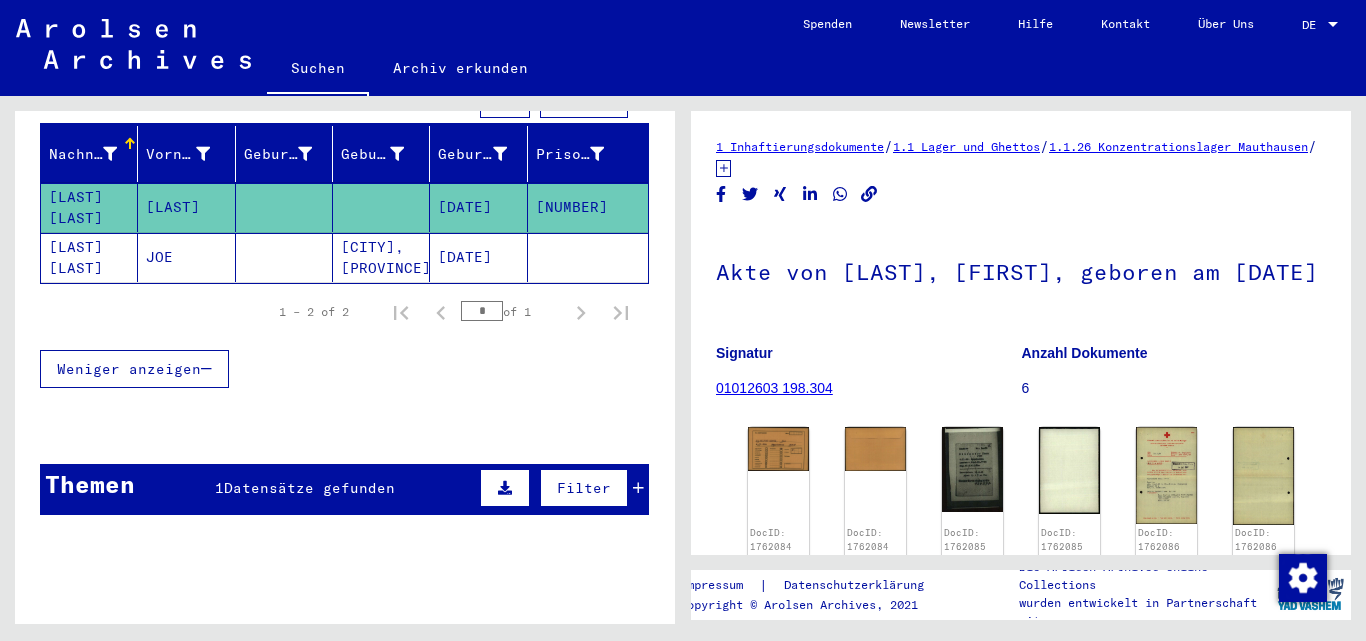 scroll, scrollTop: 0, scrollLeft: 0, axis: both 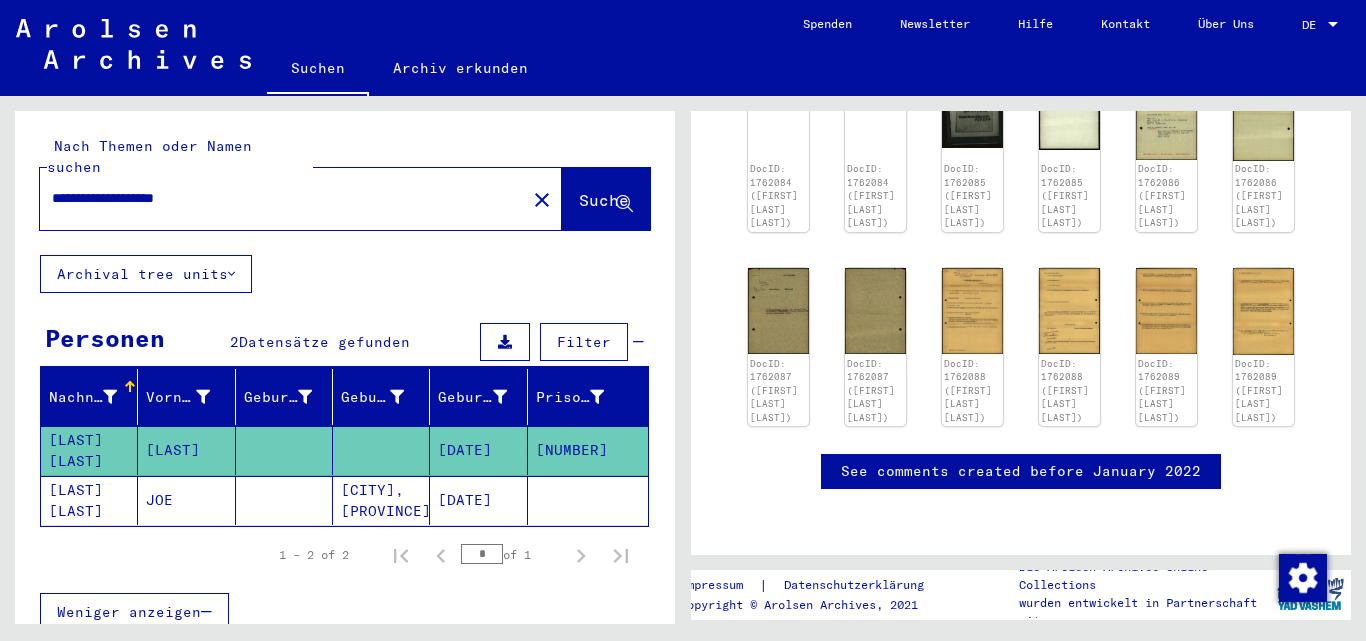 click on "[CITY], [PROVINCE]" 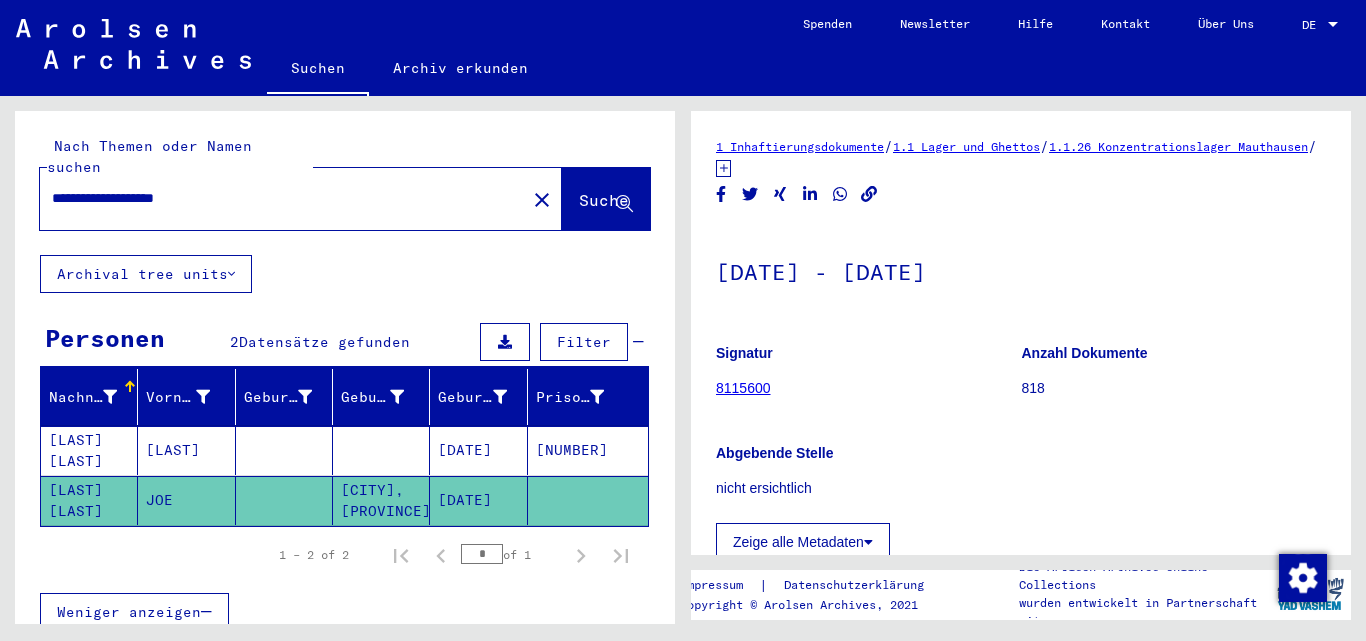 scroll, scrollTop: 0, scrollLeft: 0, axis: both 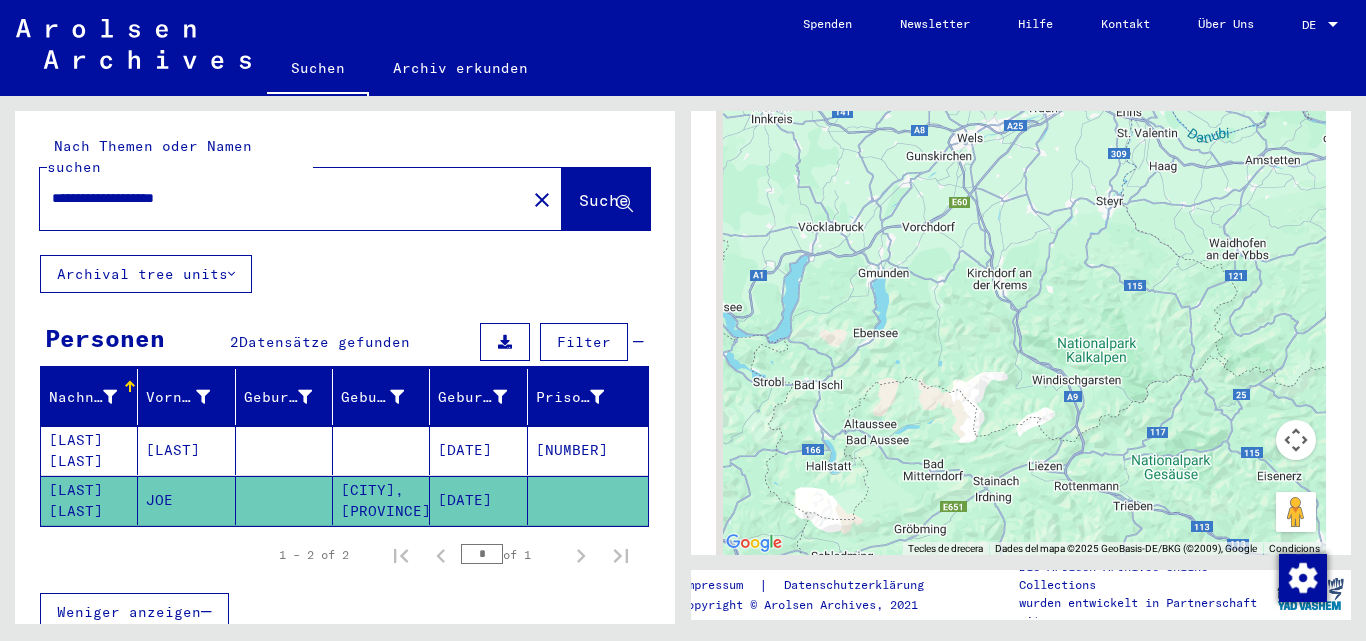 drag, startPoint x: 1091, startPoint y: 249, endPoint x: 1157, endPoint y: 499, distance: 258.56528 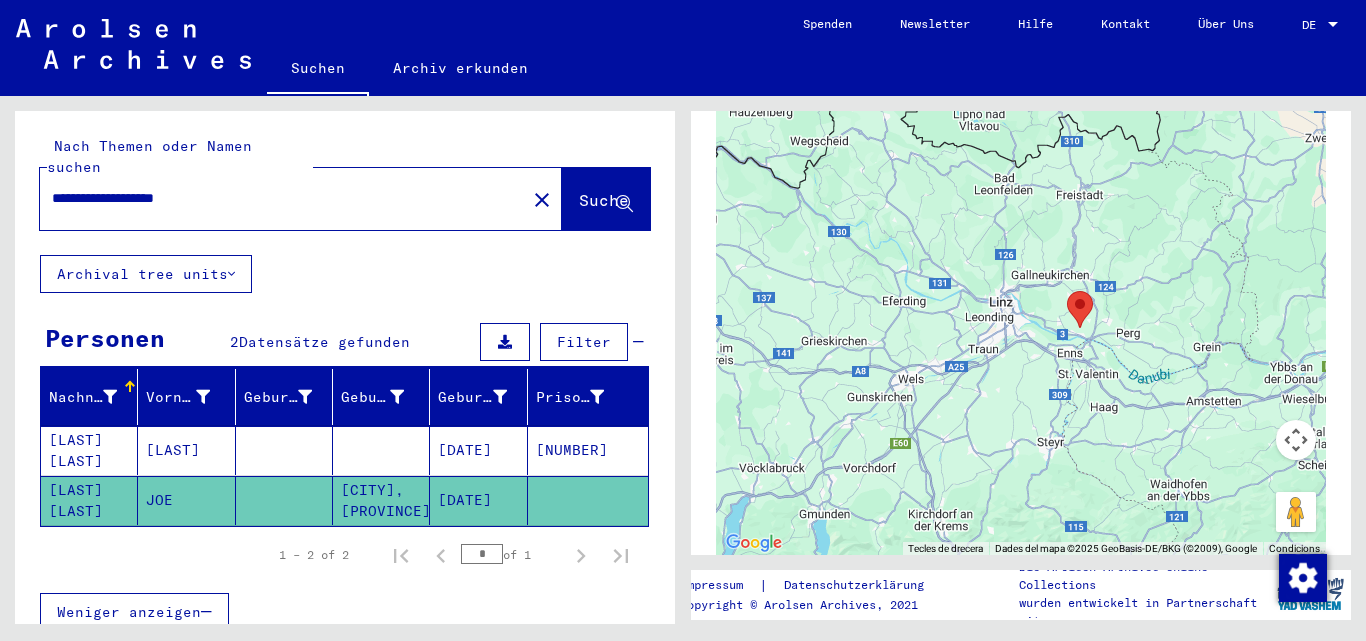 drag, startPoint x: 1048, startPoint y: 249, endPoint x: 978, endPoint y: 470, distance: 231.82104 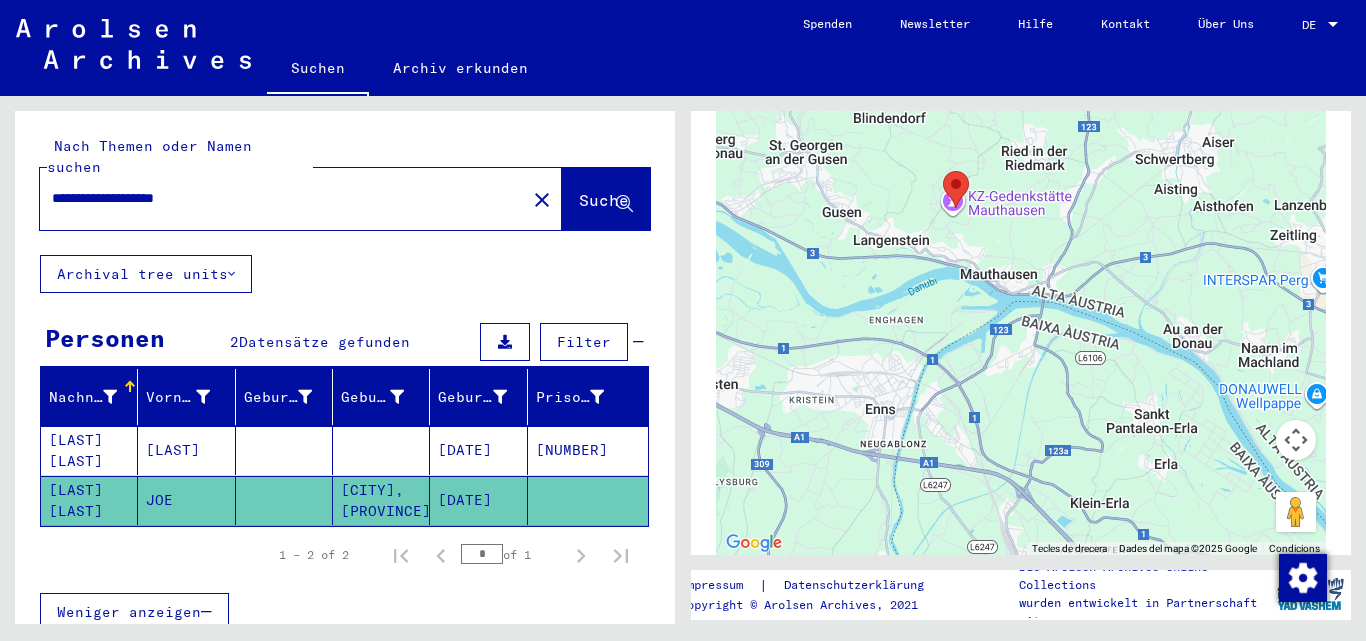 drag, startPoint x: 967, startPoint y: 238, endPoint x: 1107, endPoint y: 464, distance: 265.84958 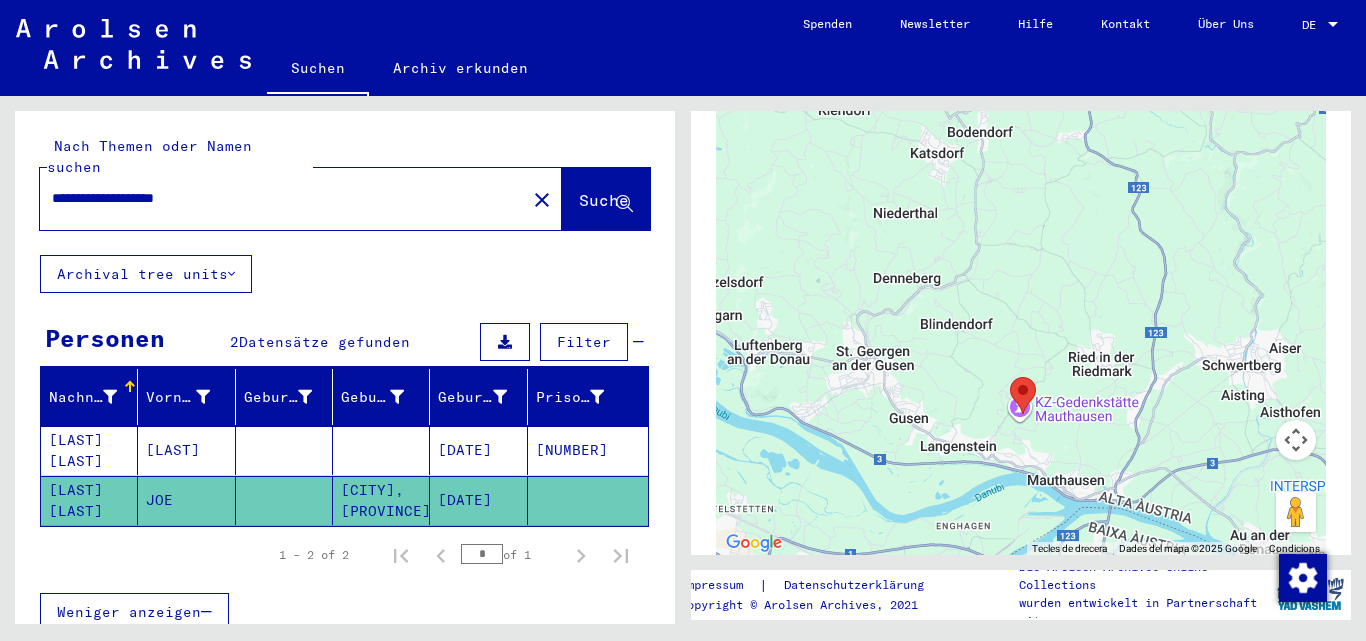 drag, startPoint x: 1082, startPoint y: 349, endPoint x: 1106, endPoint y: 487, distance: 140.07141 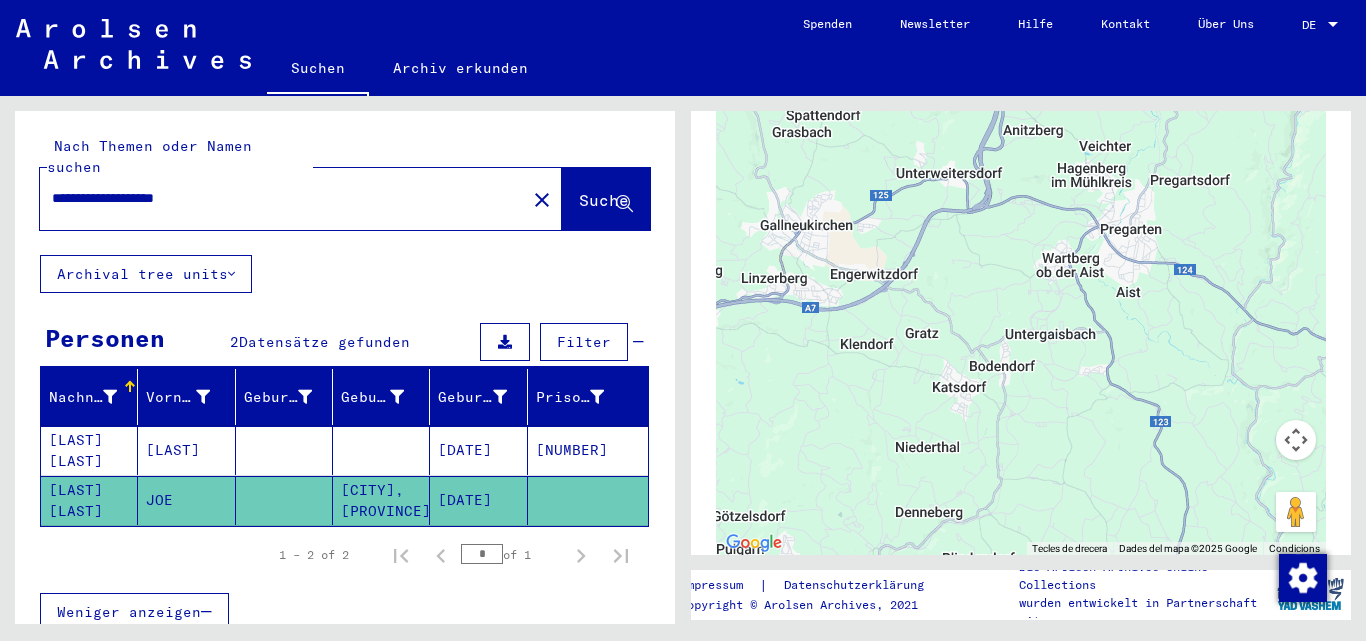 drag, startPoint x: 1104, startPoint y: 256, endPoint x: 1125, endPoint y: 469, distance: 214.03271 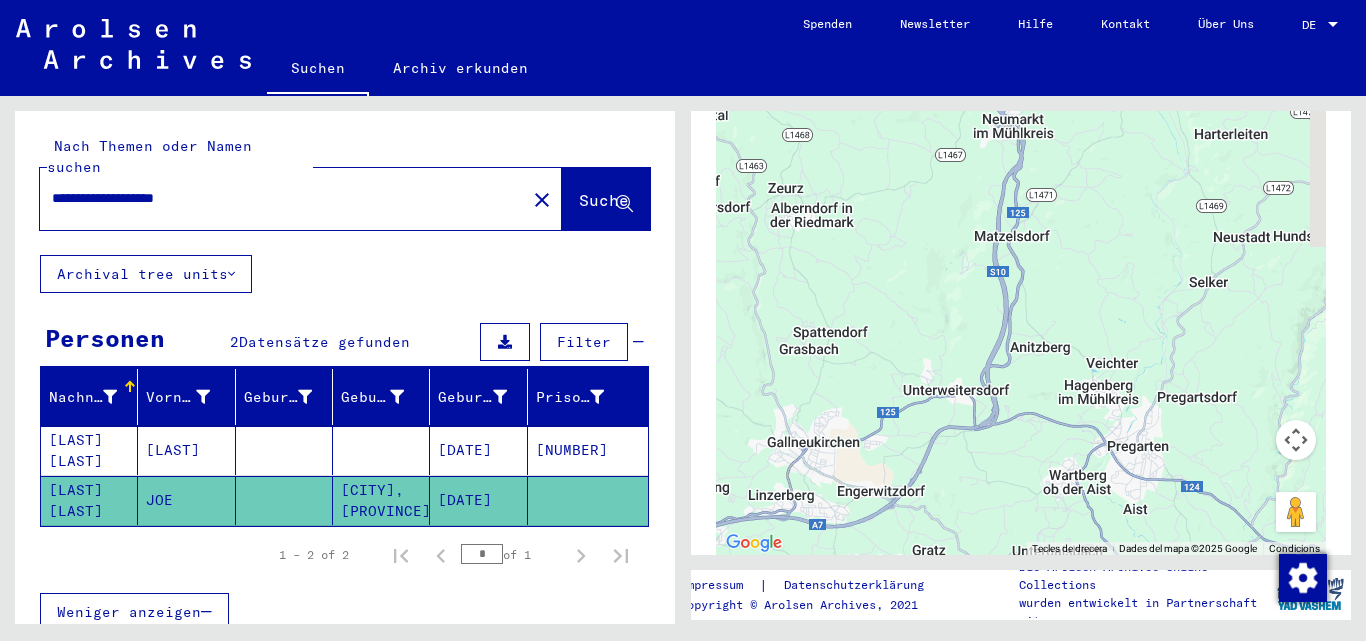 drag, startPoint x: 1094, startPoint y: 251, endPoint x: 1081, endPoint y: 446, distance: 195.43285 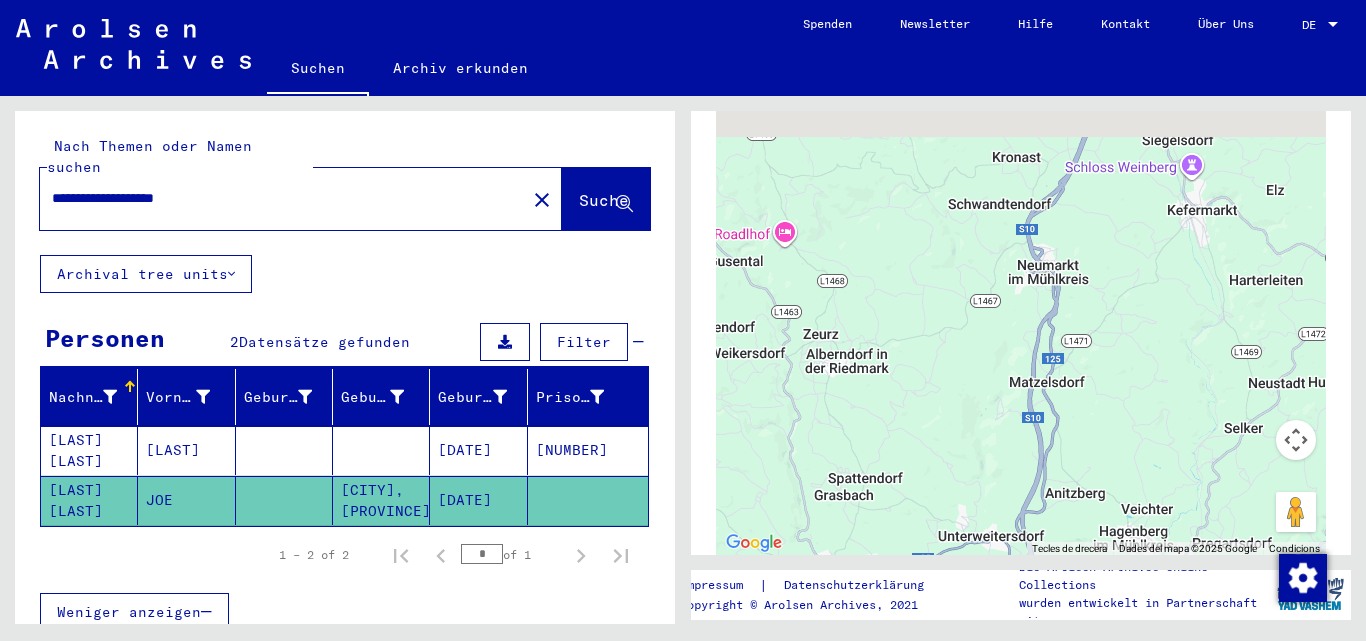 drag, startPoint x: 1122, startPoint y: 390, endPoint x: 1137, endPoint y: 399, distance: 17.492855 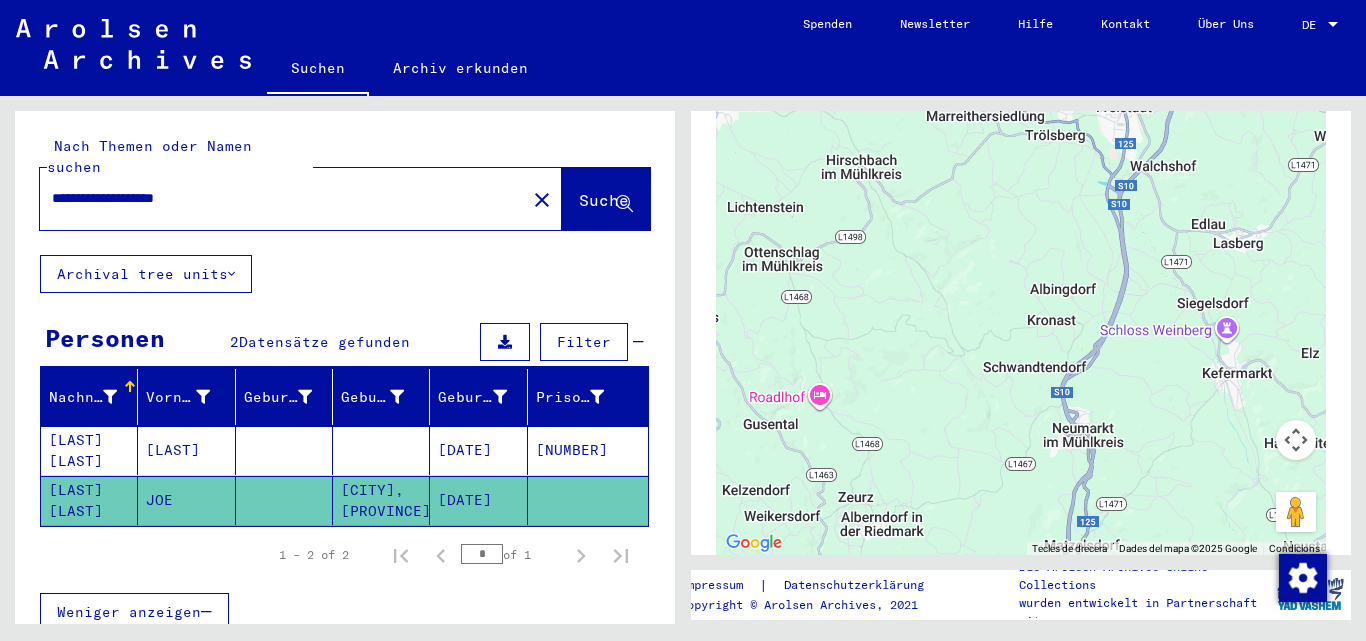 drag, startPoint x: 1115, startPoint y: 338, endPoint x: 1120, endPoint y: 358, distance: 20.615528 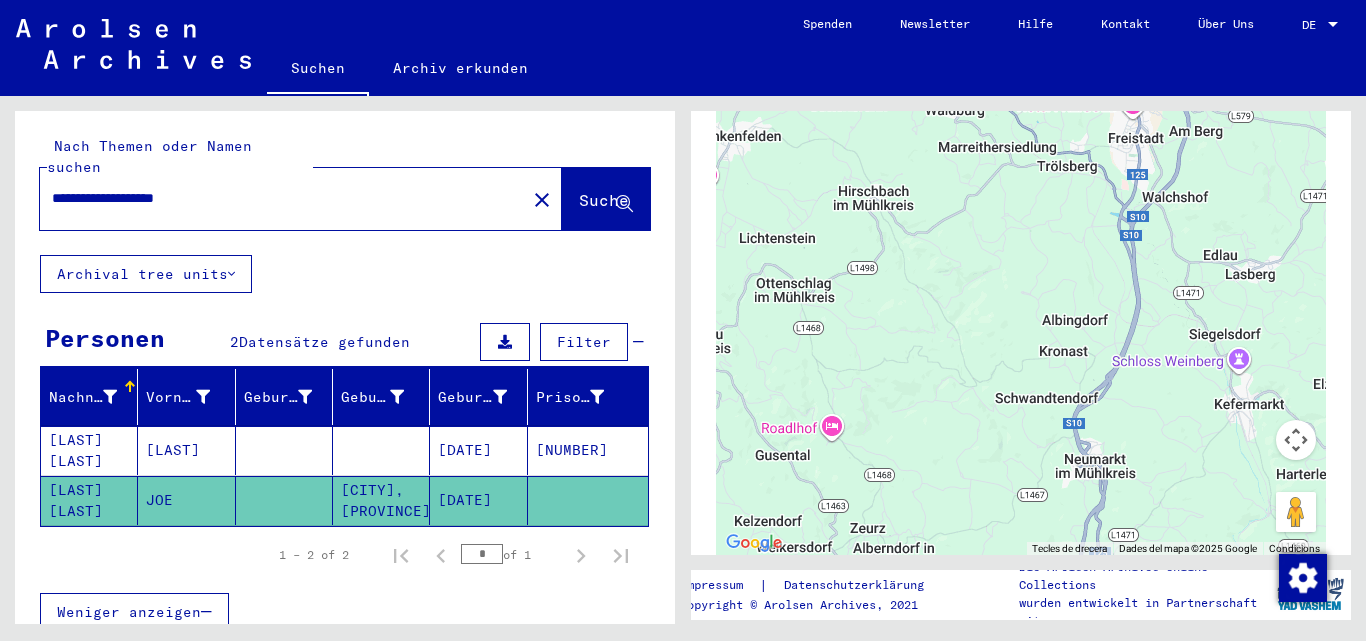 drag, startPoint x: 1126, startPoint y: 337, endPoint x: 1137, endPoint y: 359, distance: 24.596748 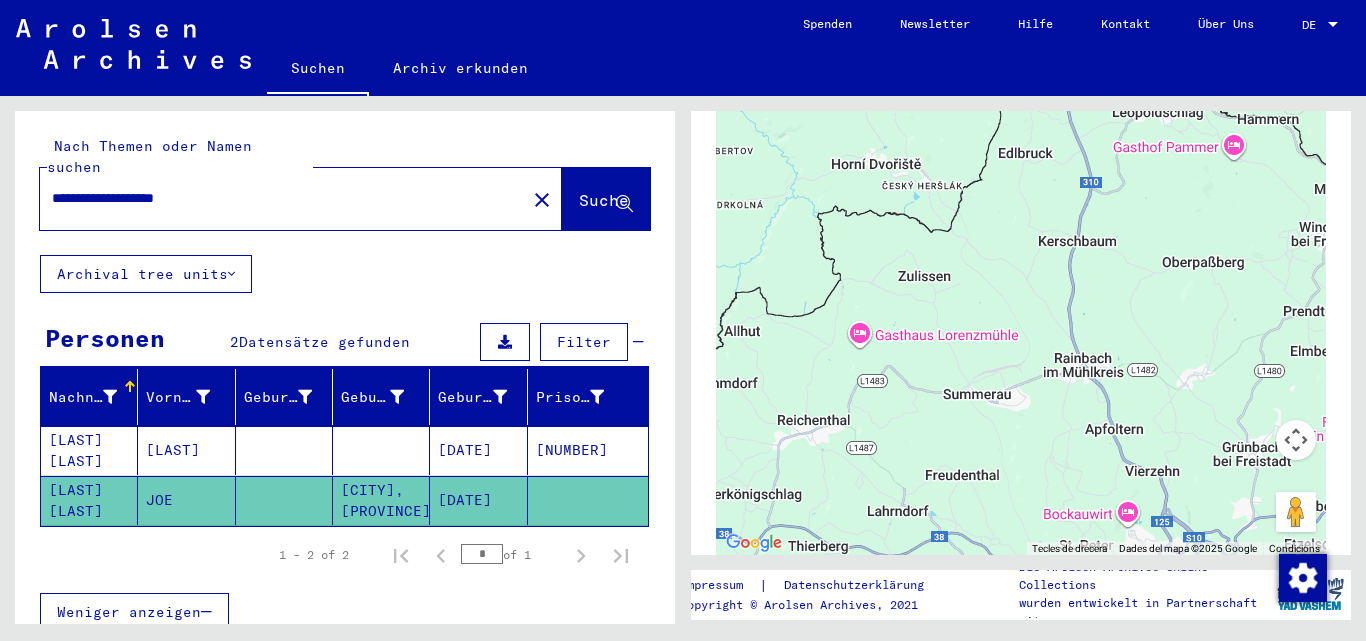 drag, startPoint x: 990, startPoint y: 219, endPoint x: 1007, endPoint y: 674, distance: 455.31747 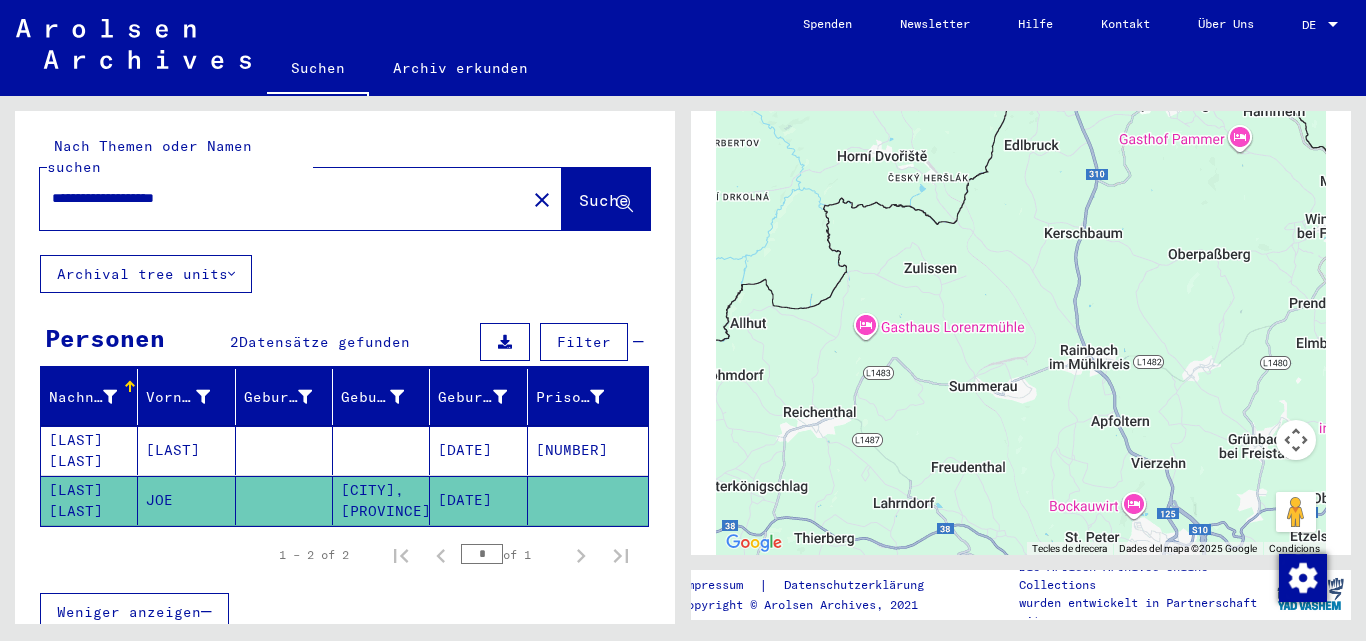 click on "[DATE]" at bounding box center (478, 500) 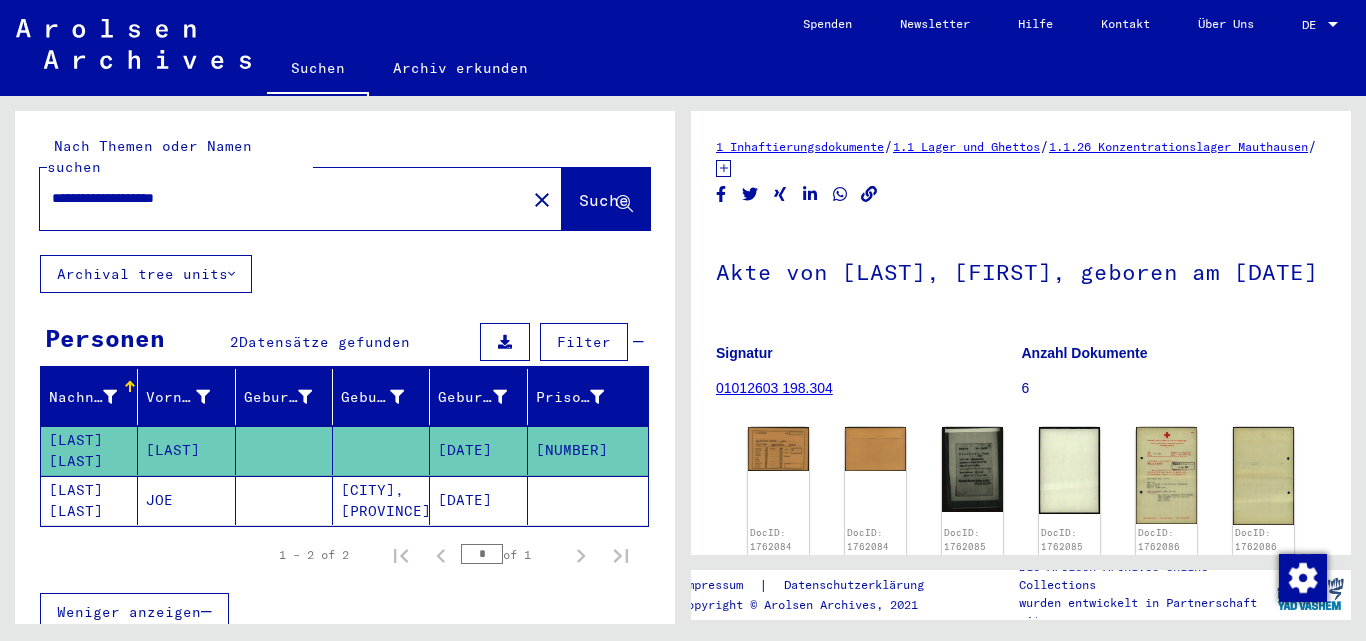 scroll, scrollTop: 0, scrollLeft: 0, axis: both 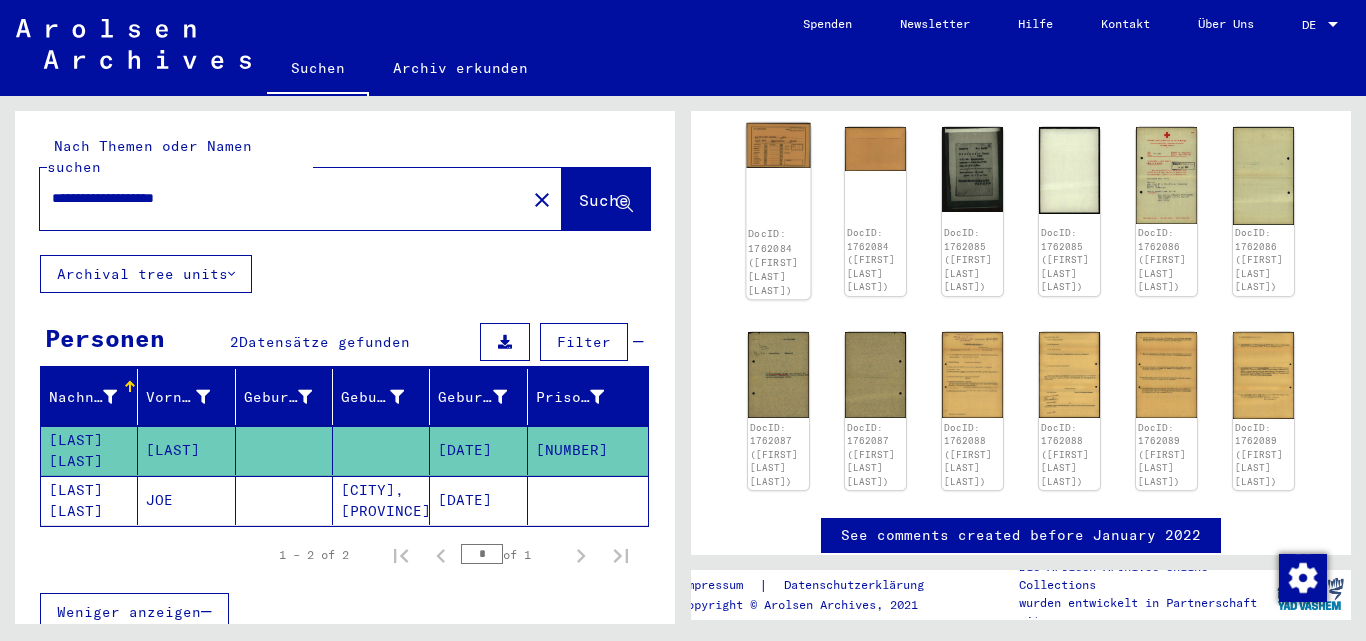 click 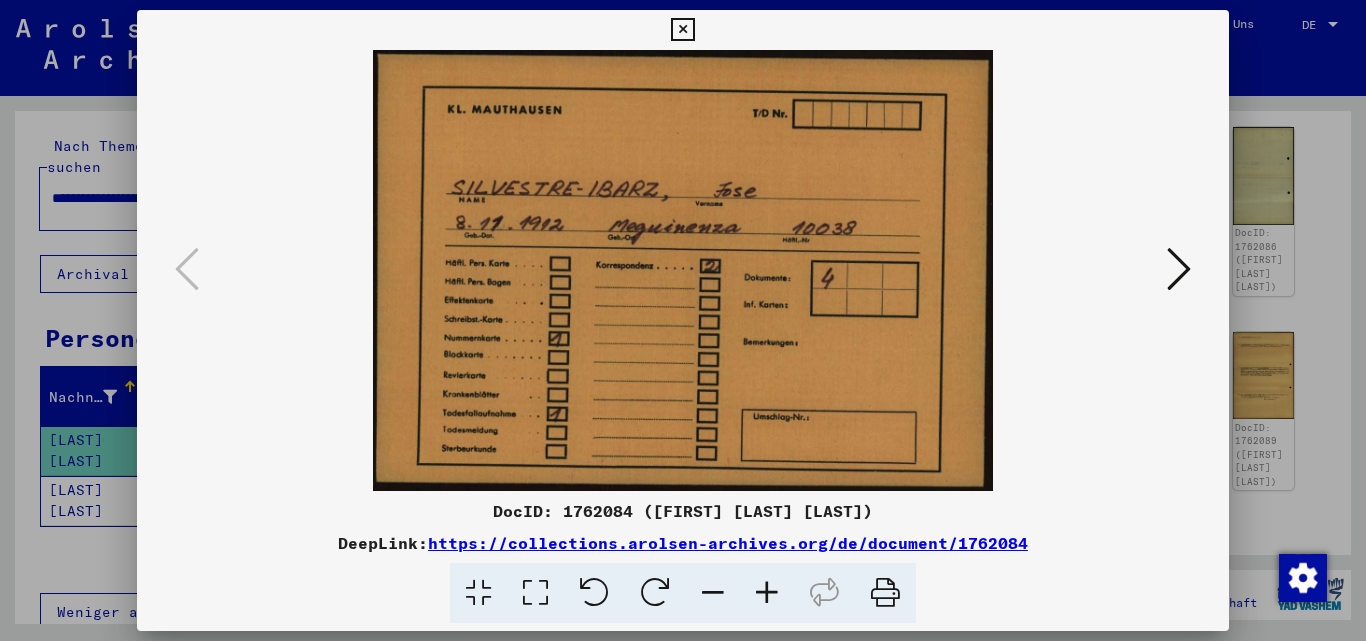 click at bounding box center [683, 270] 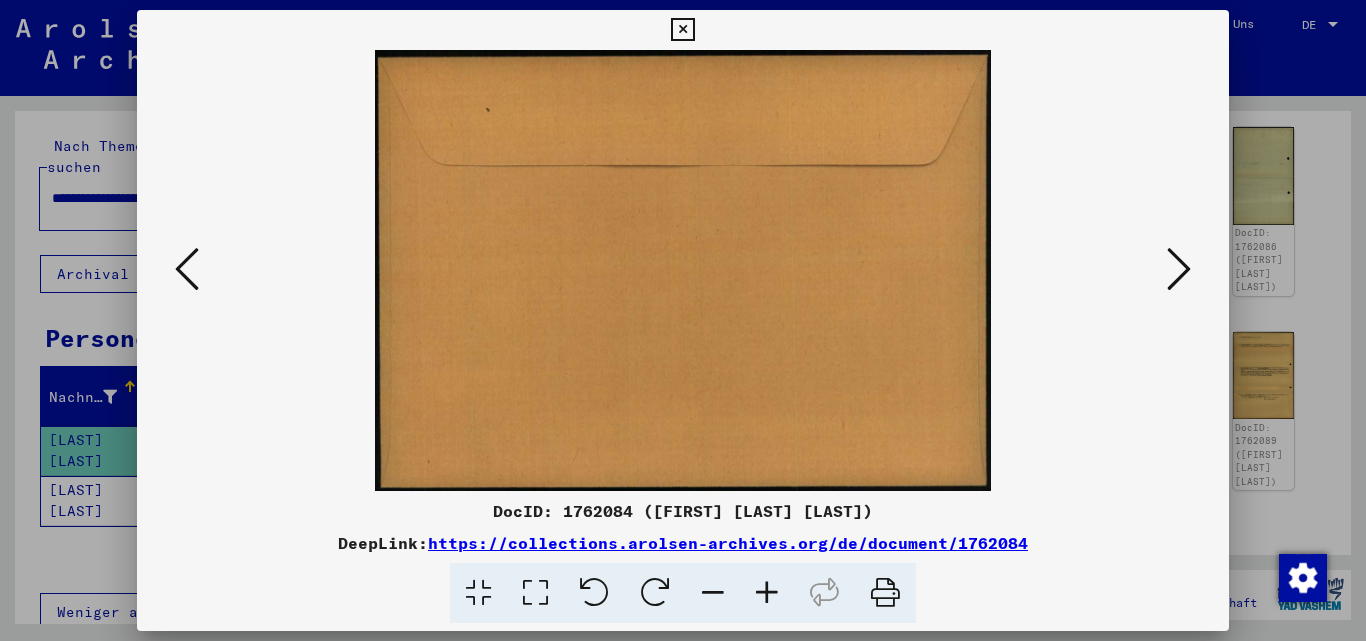 click at bounding box center (1179, 269) 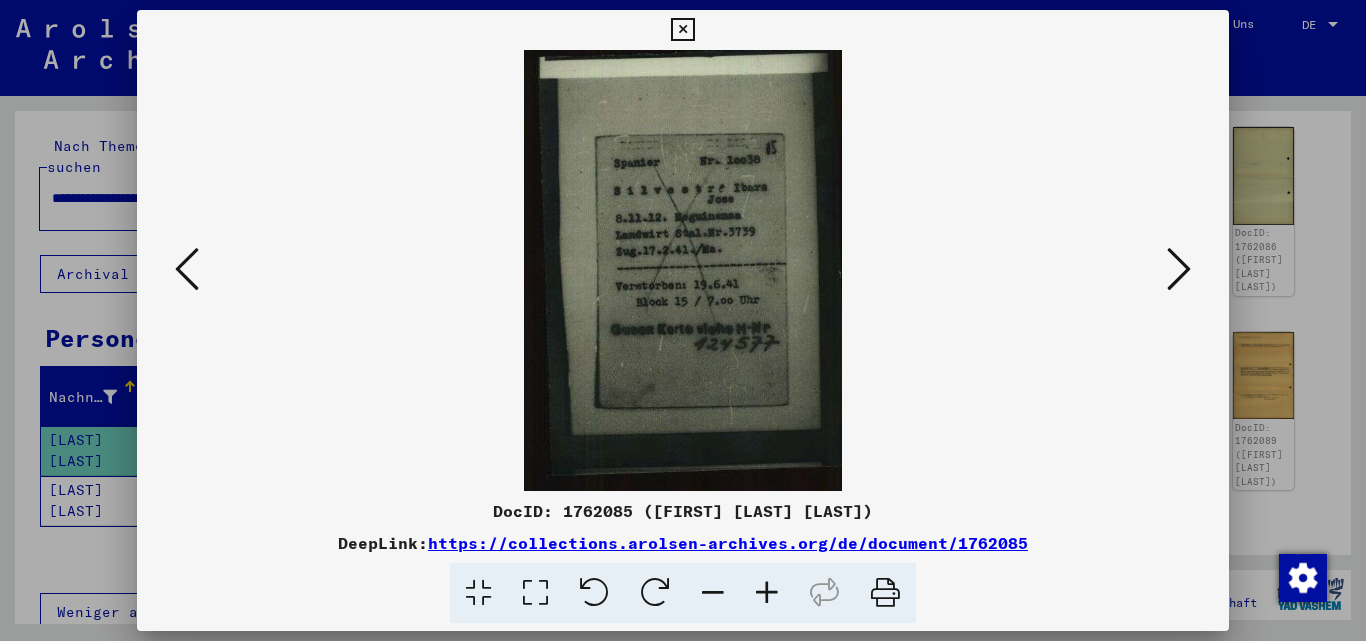 click at bounding box center [767, 593] 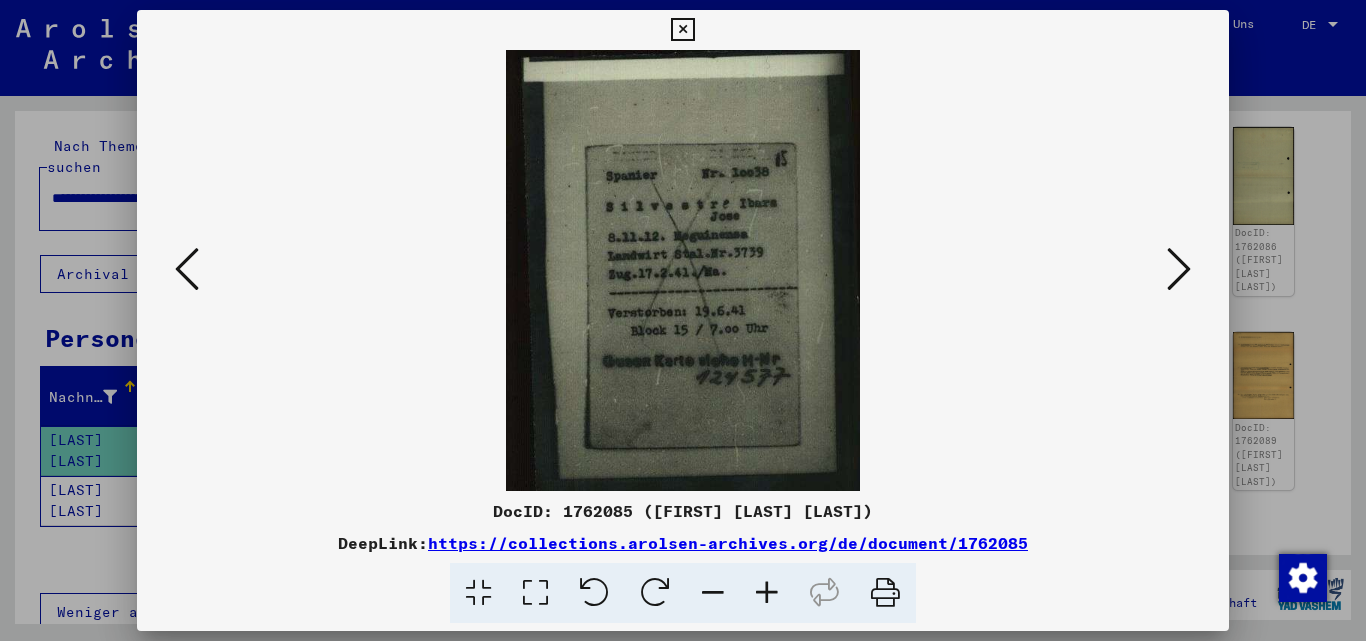 click at bounding box center [767, 593] 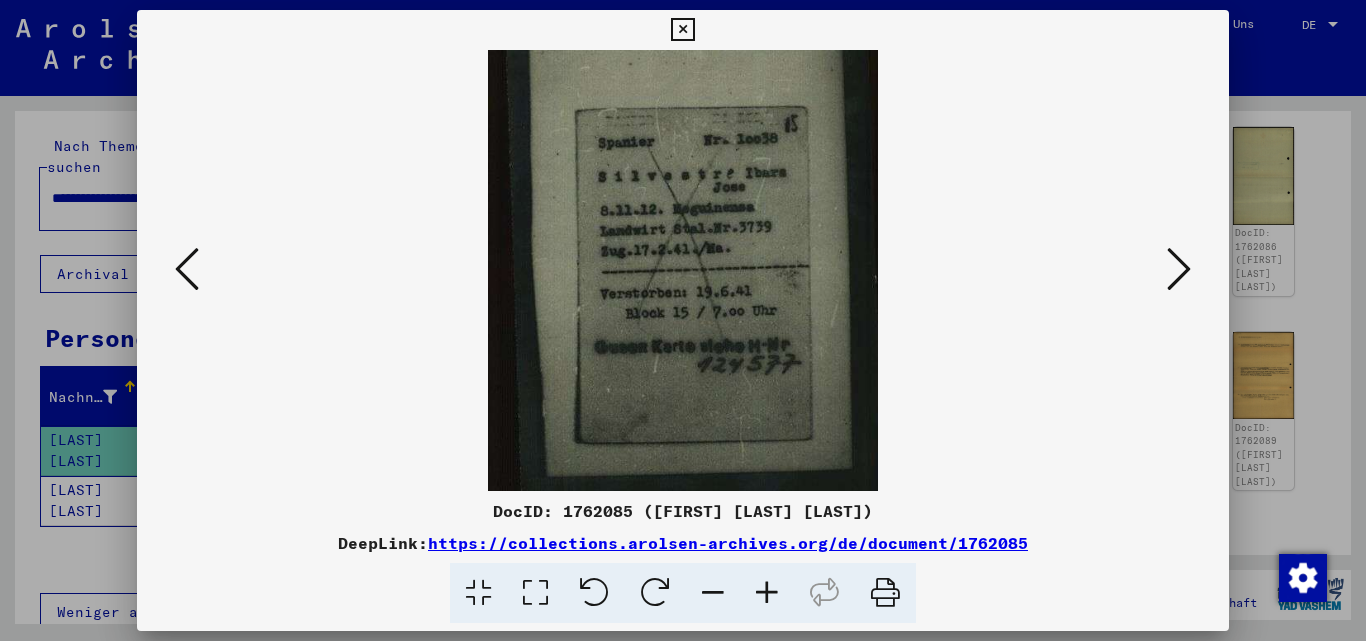 scroll, scrollTop: 48, scrollLeft: 0, axis: vertical 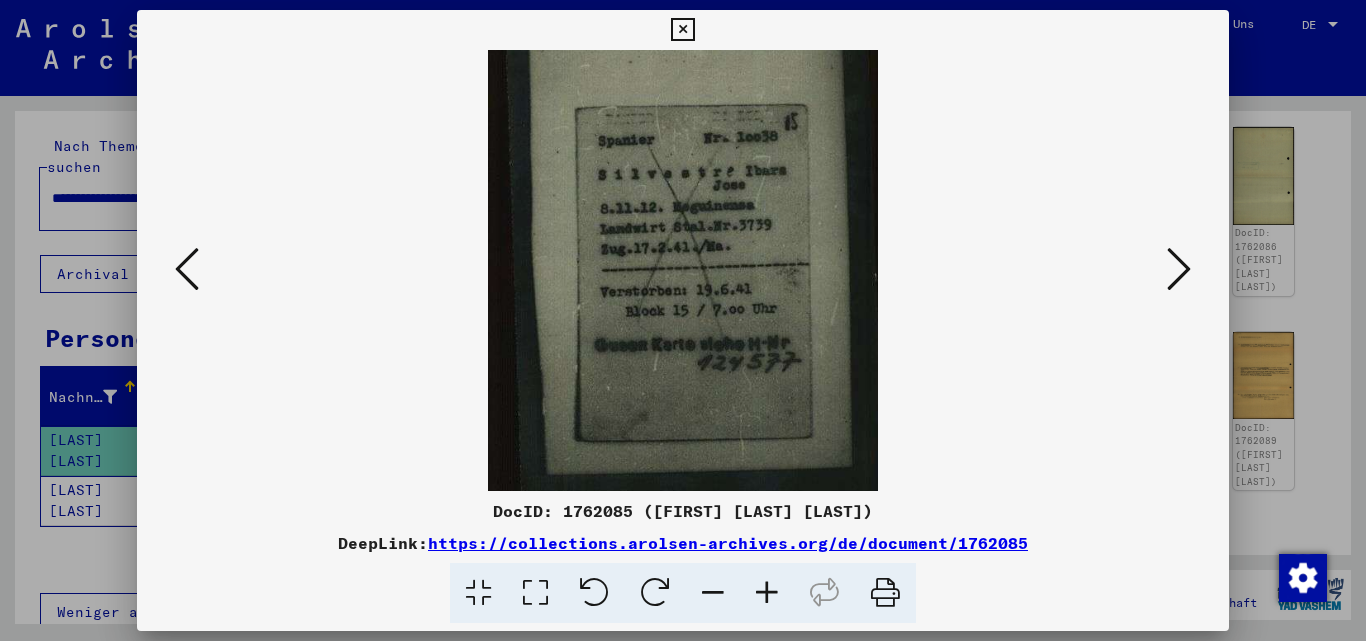 drag, startPoint x: 781, startPoint y: 341, endPoint x: 774, endPoint y: 293, distance: 48.507732 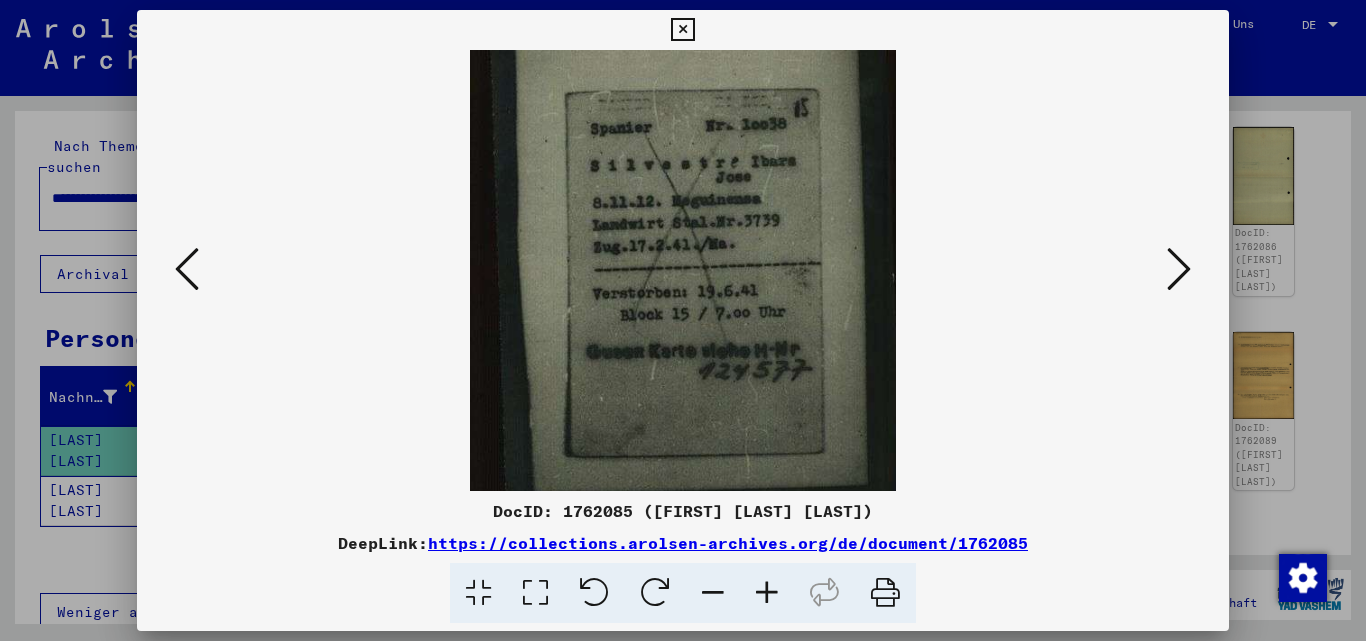 scroll, scrollTop: 86, scrollLeft: 0, axis: vertical 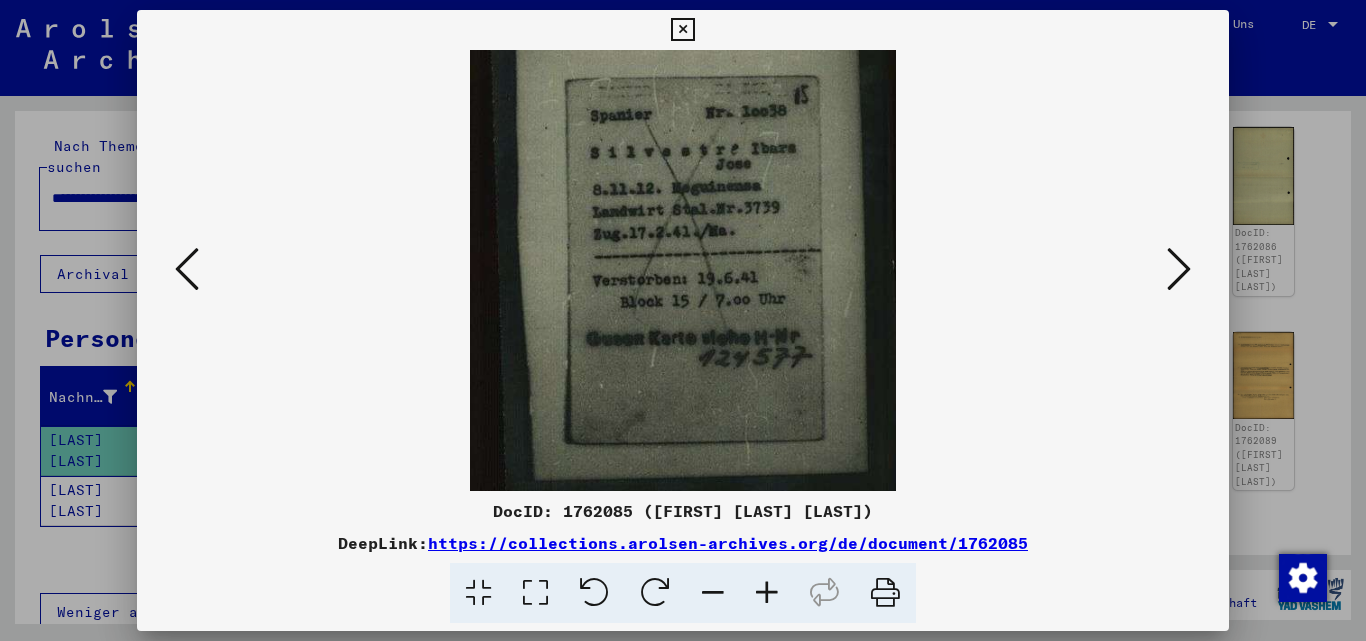 drag, startPoint x: 791, startPoint y: 363, endPoint x: 783, endPoint y: 325, distance: 38.832977 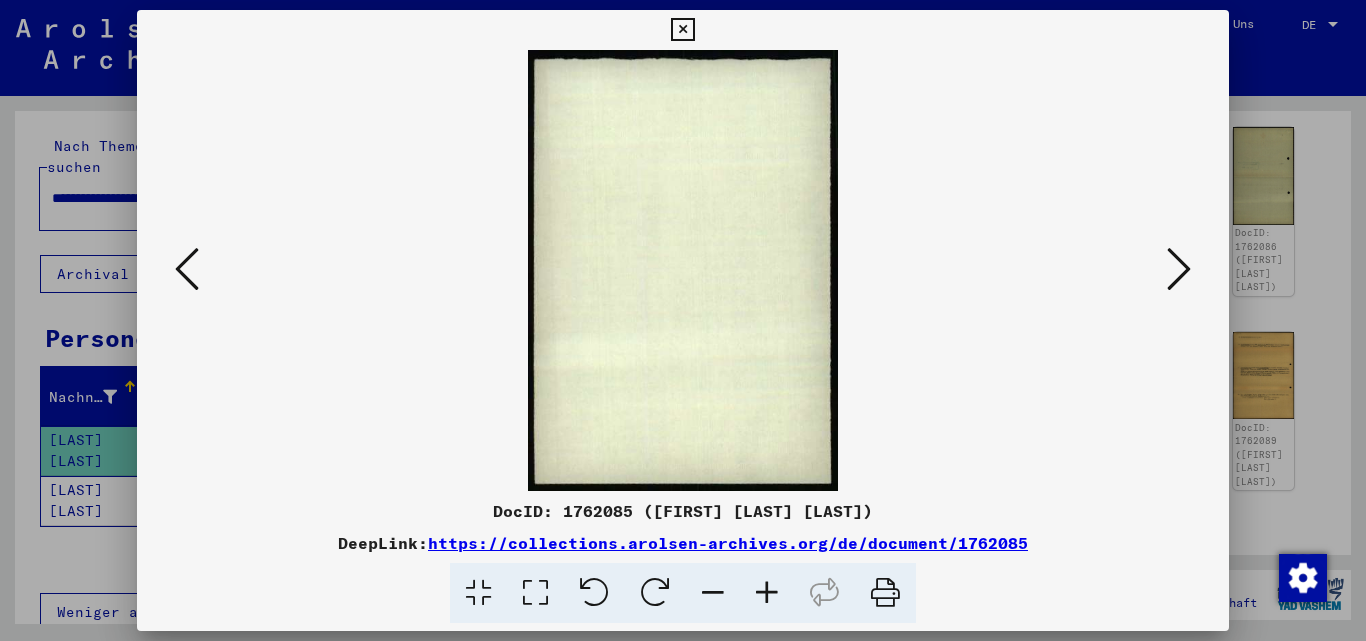 click at bounding box center (1179, 269) 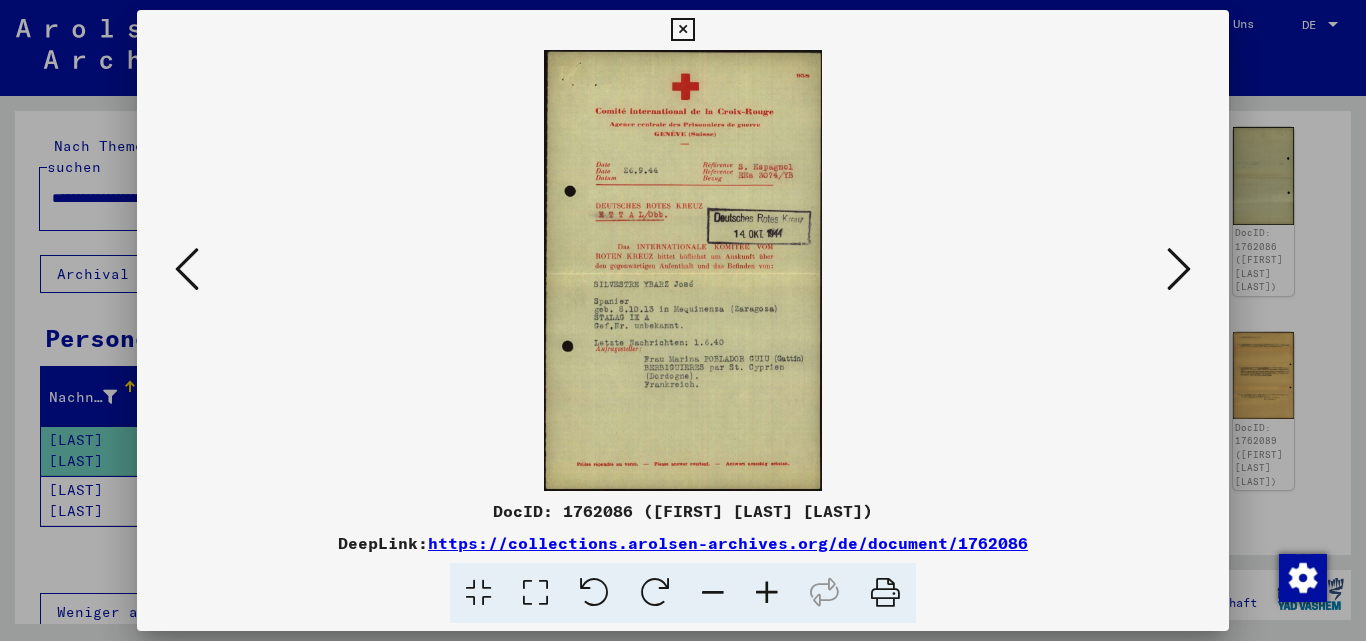 click at bounding box center [1179, 269] 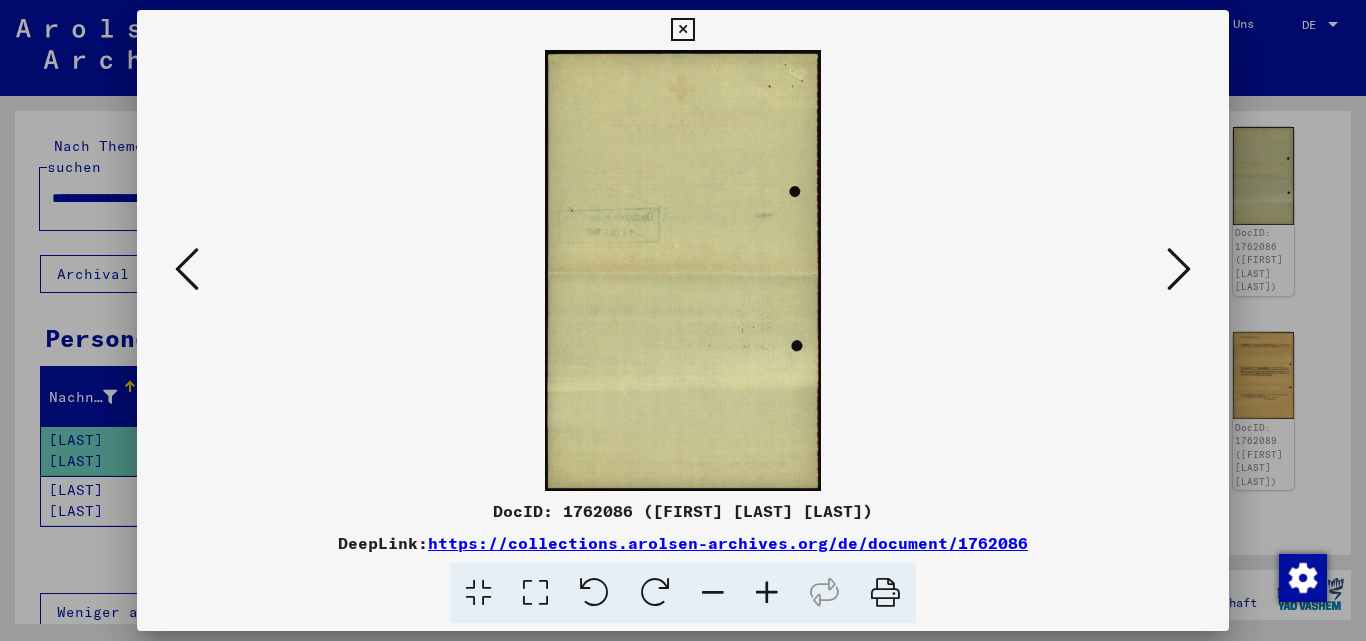 click at bounding box center (1179, 269) 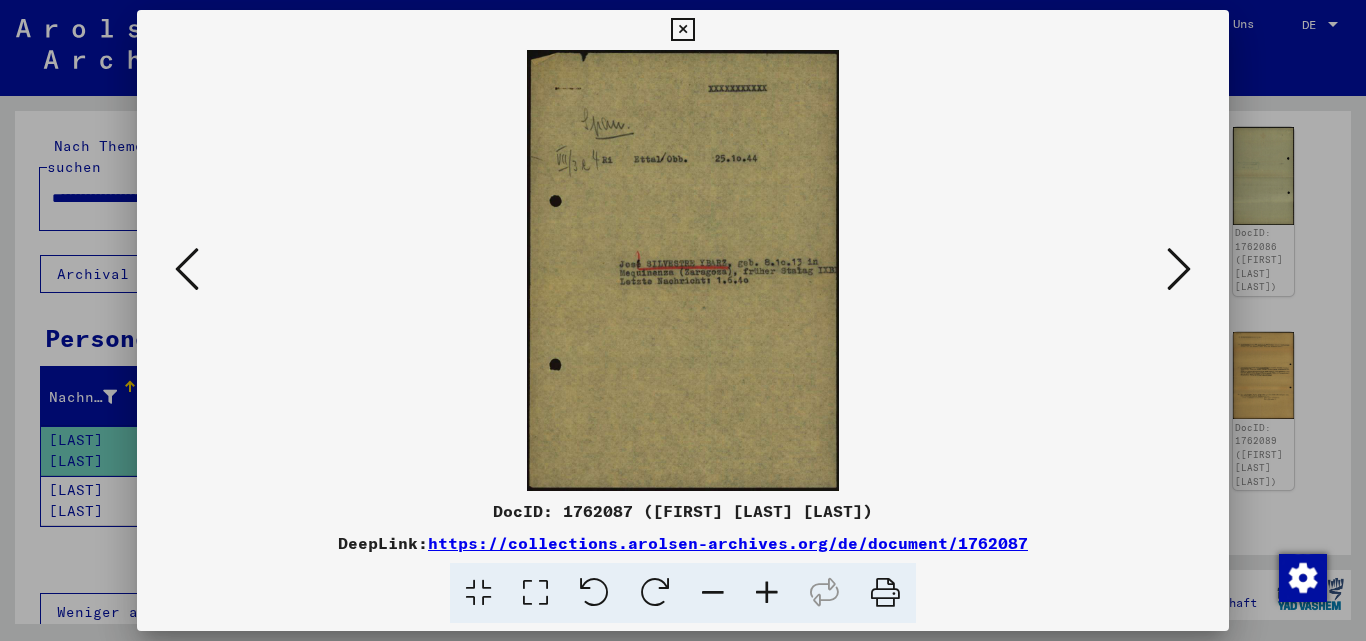 click at bounding box center (1179, 269) 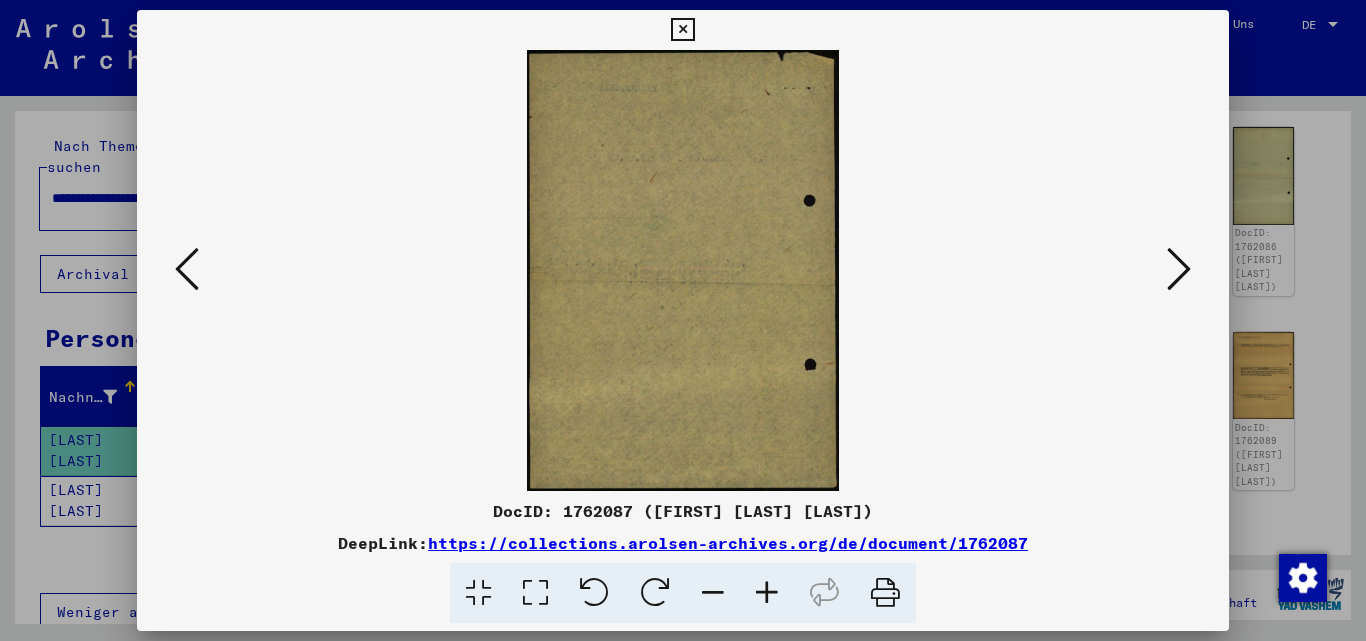 click at bounding box center (1179, 269) 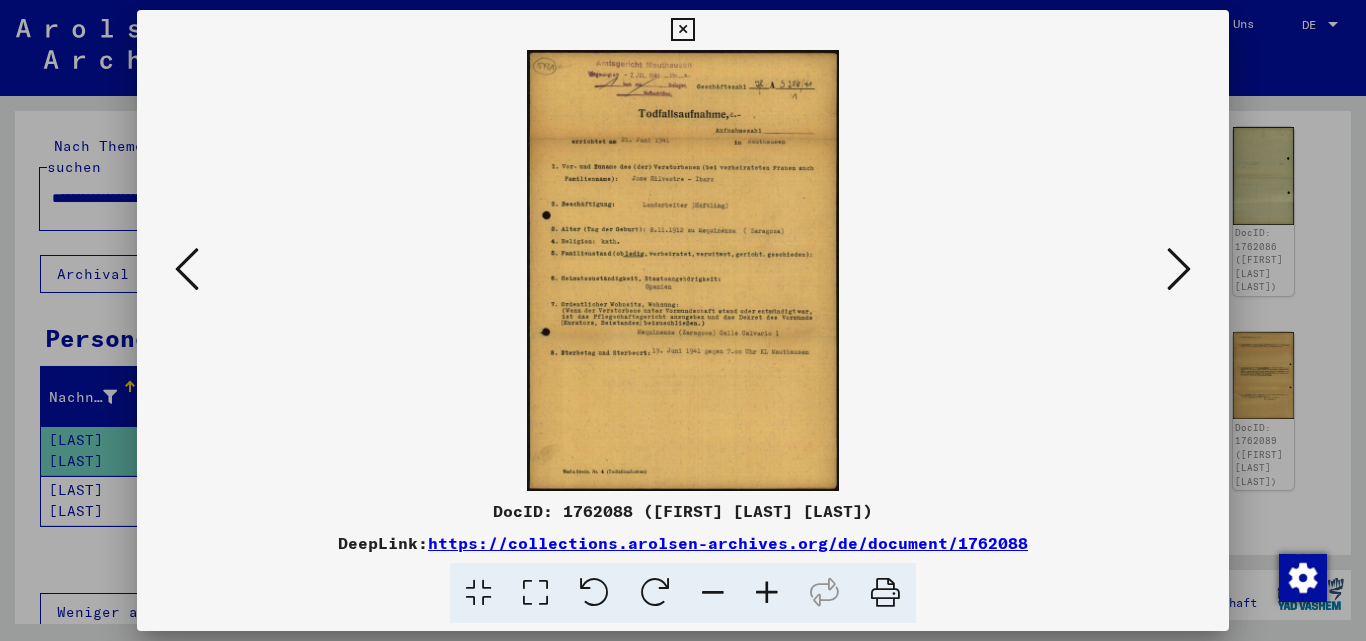 click at bounding box center [1179, 269] 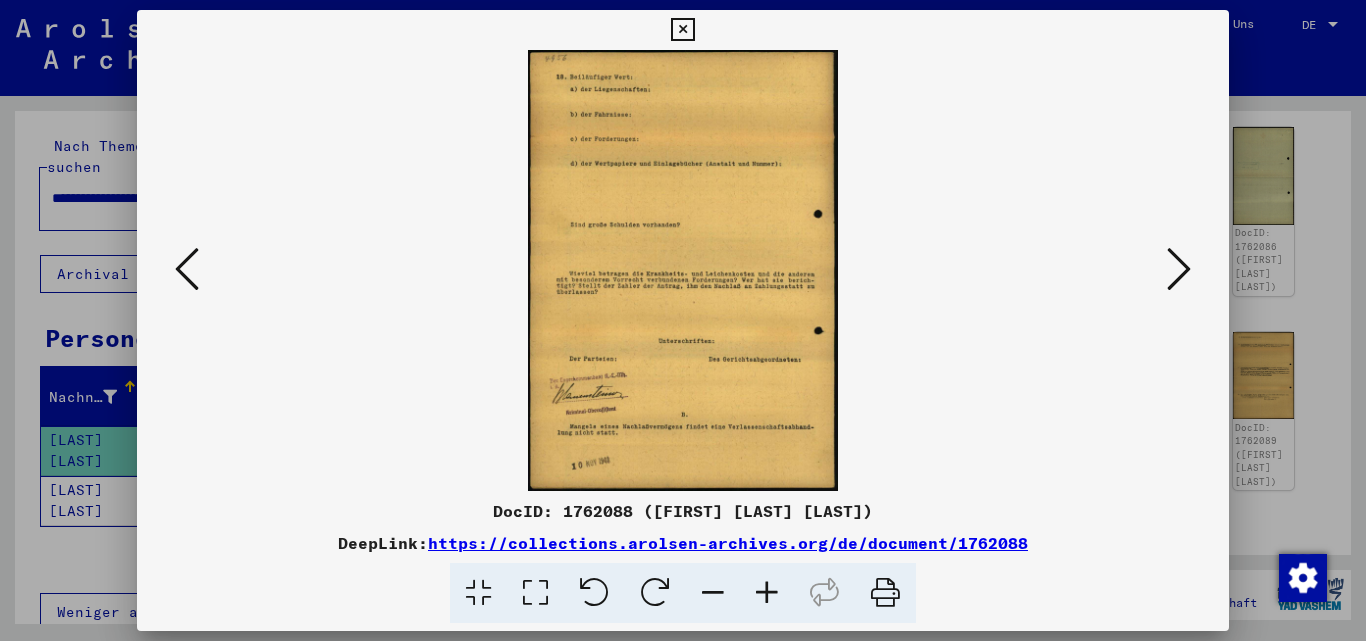 click at bounding box center (1179, 269) 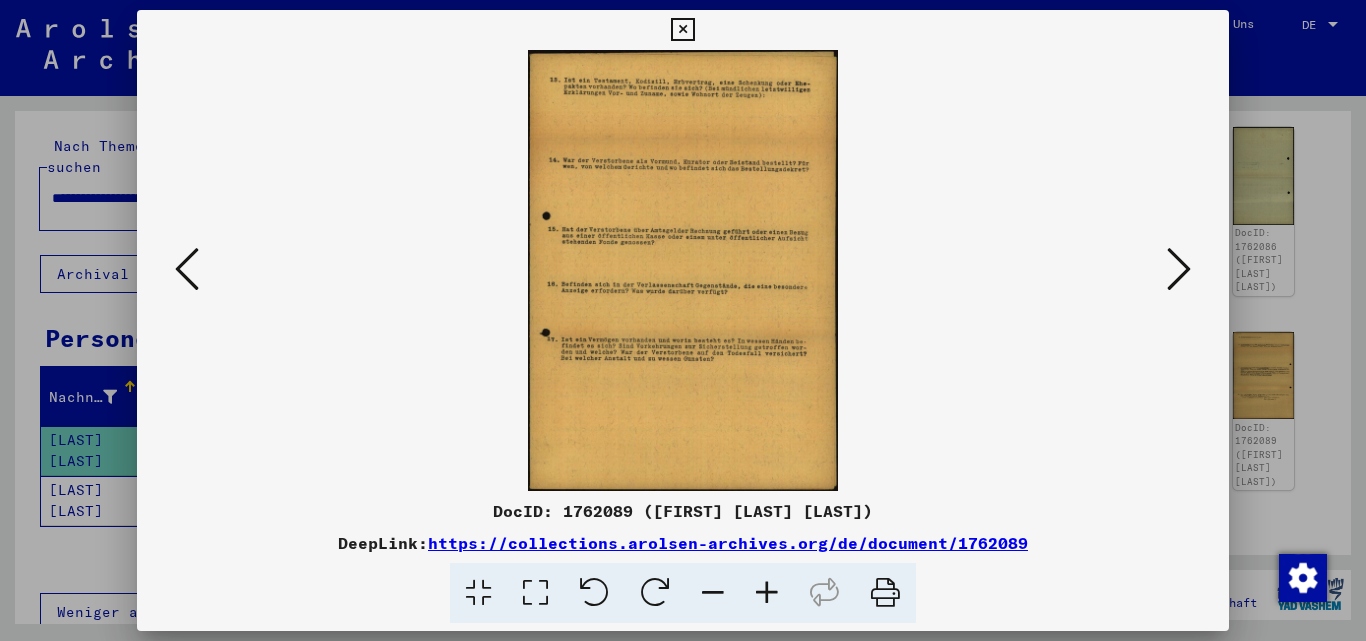 click at bounding box center [1179, 269] 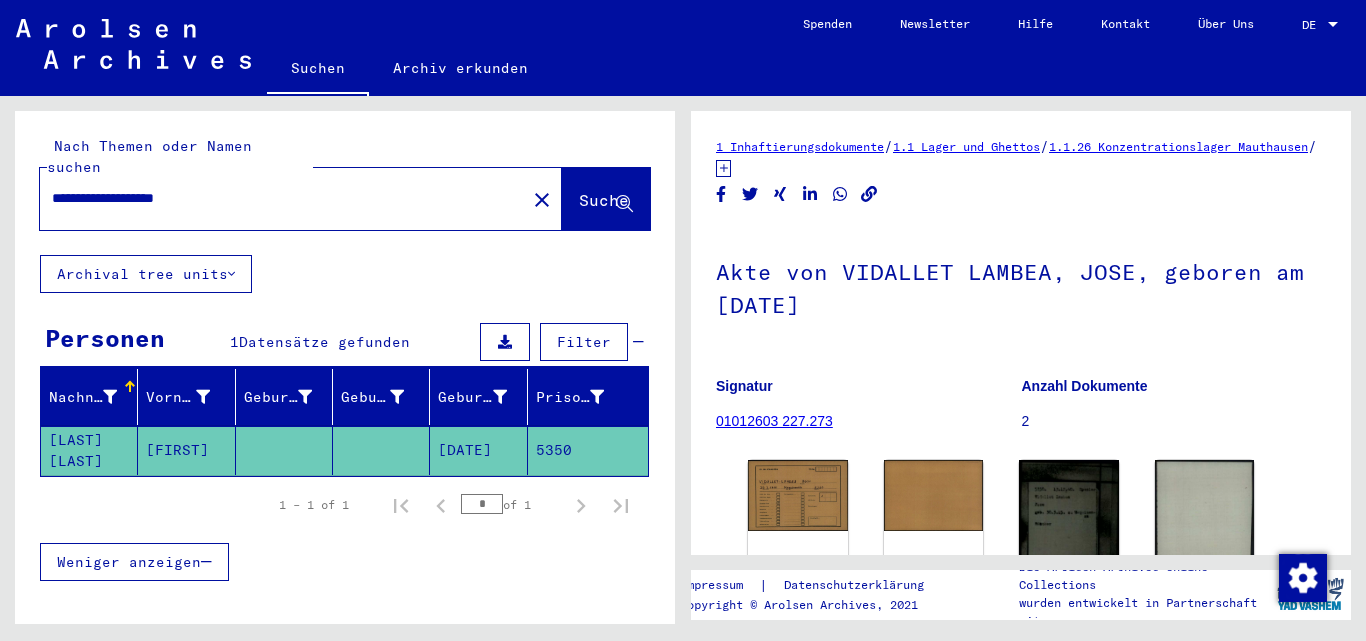 scroll, scrollTop: 0, scrollLeft: 0, axis: both 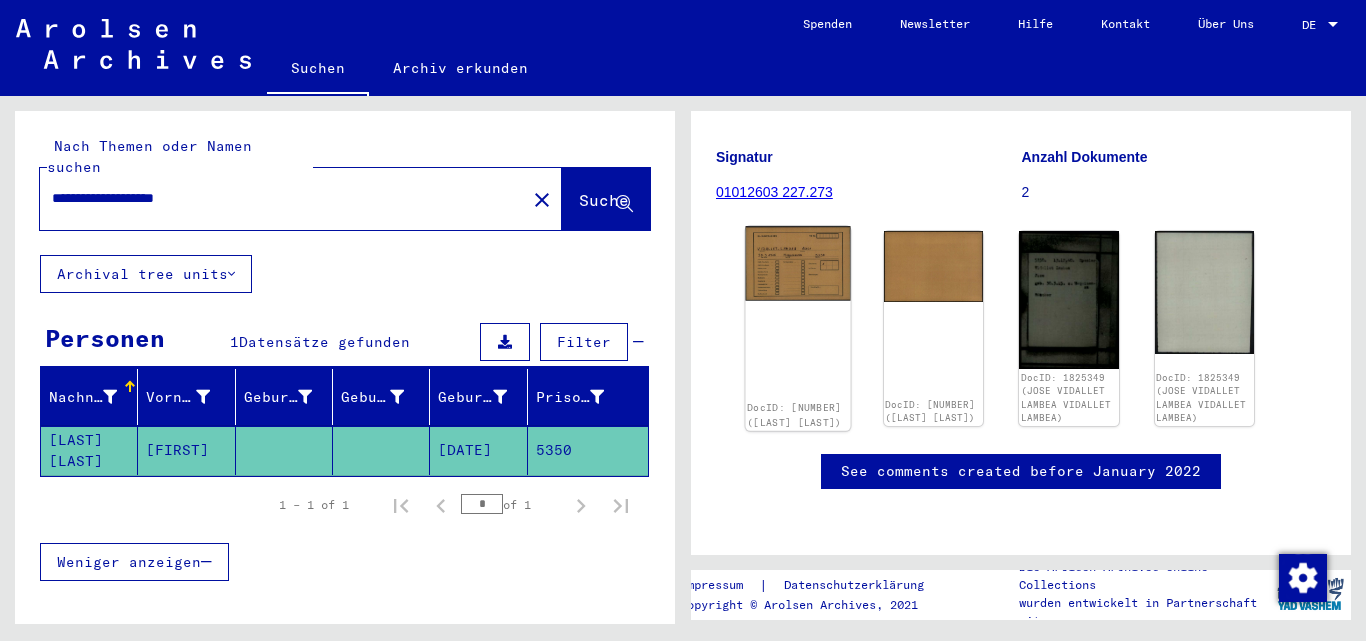 click 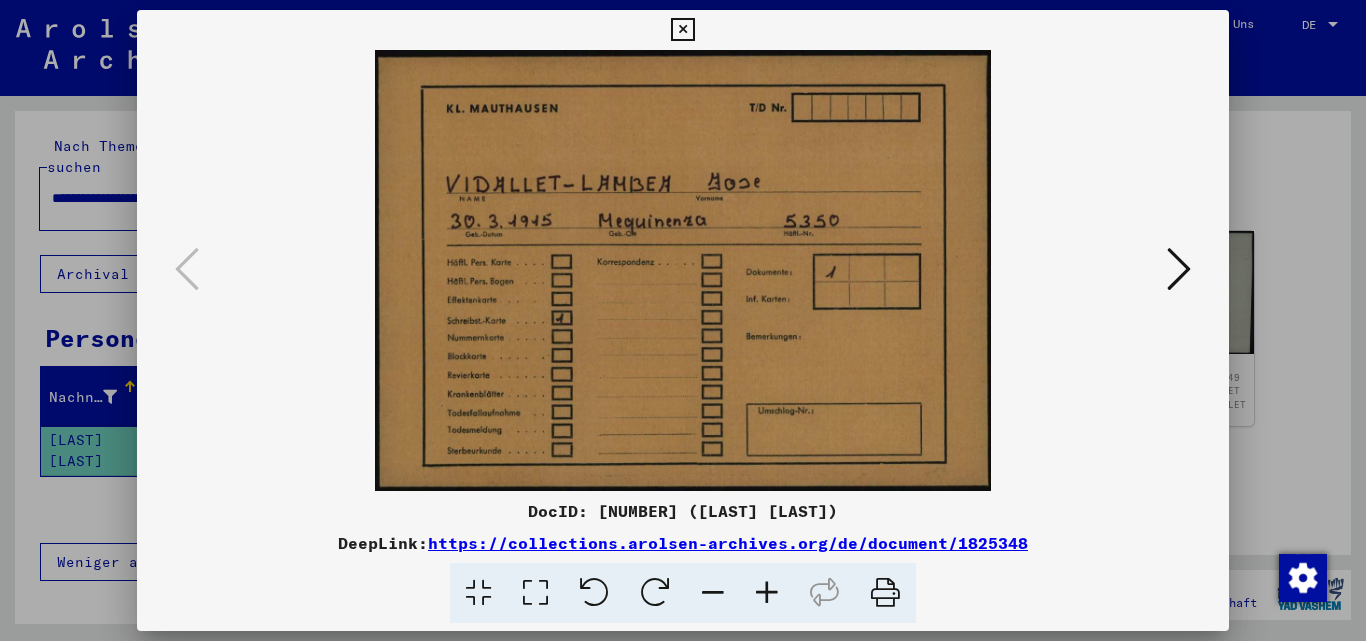 click at bounding box center (1179, 269) 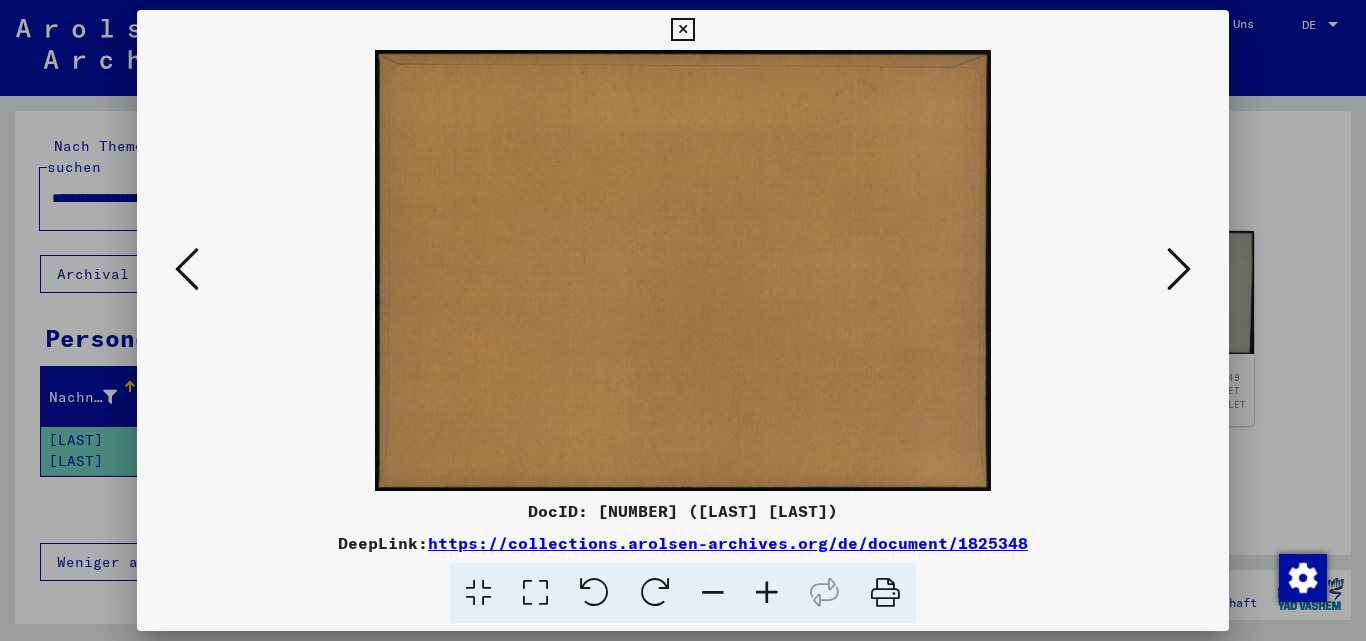 click at bounding box center (1179, 269) 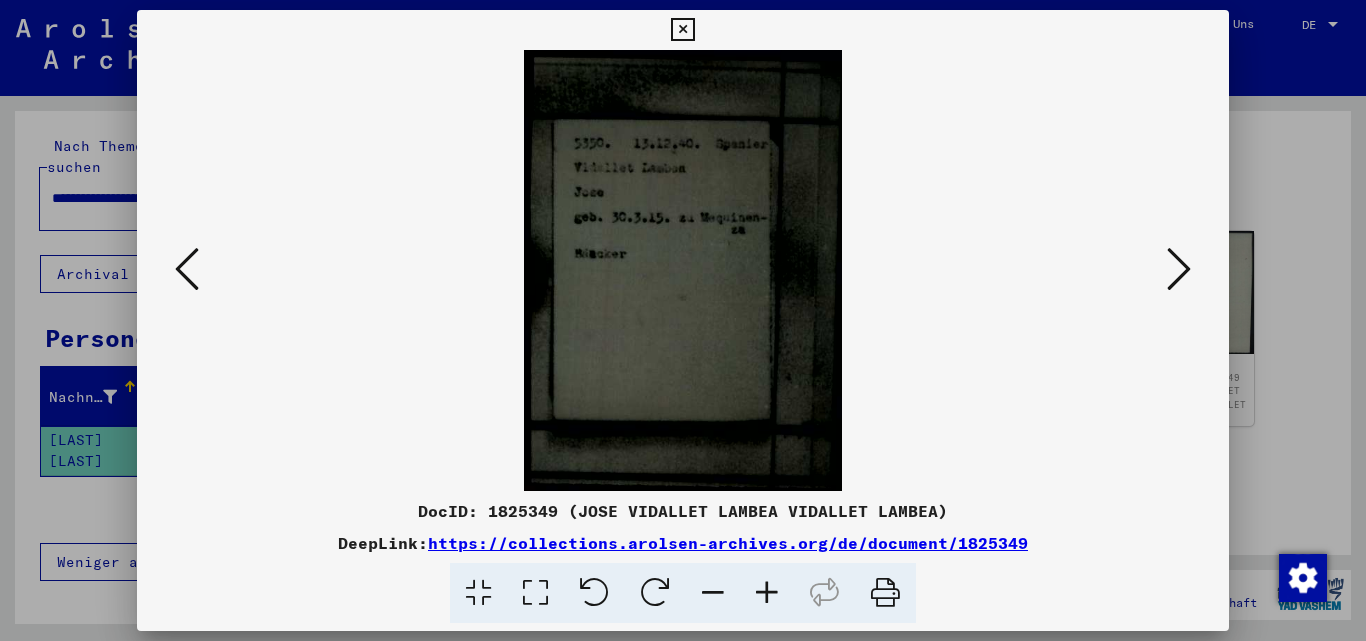 click at bounding box center [767, 593] 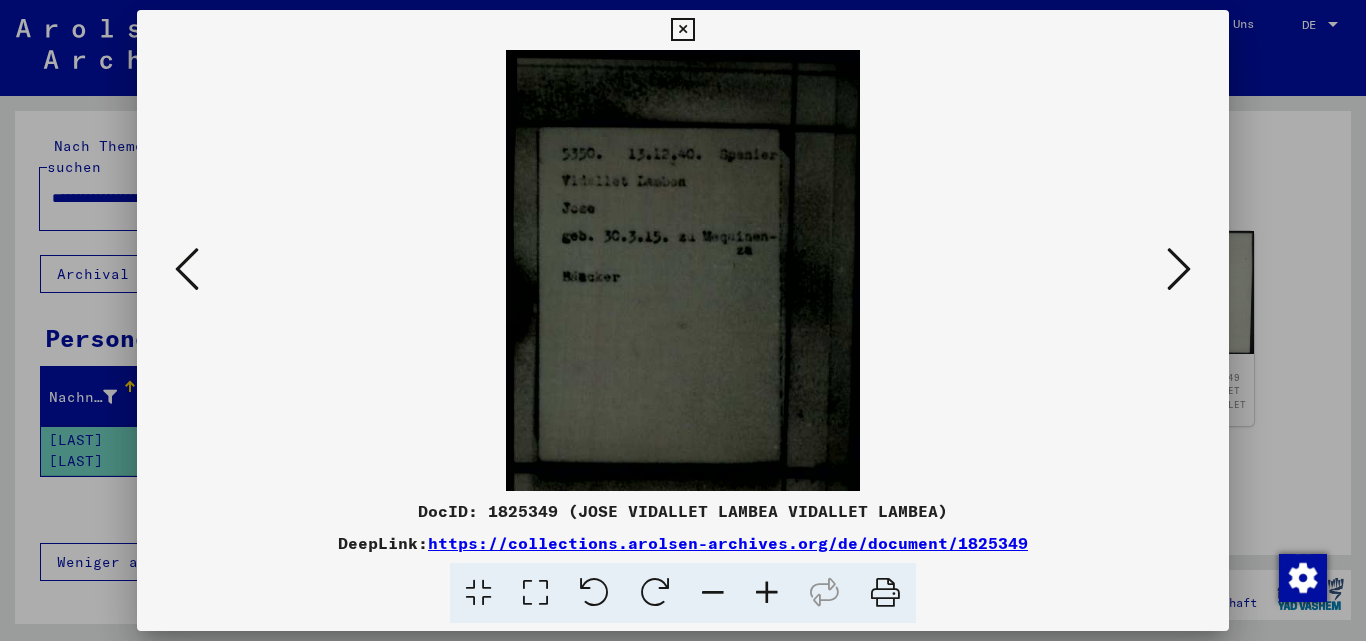 click at bounding box center [767, 593] 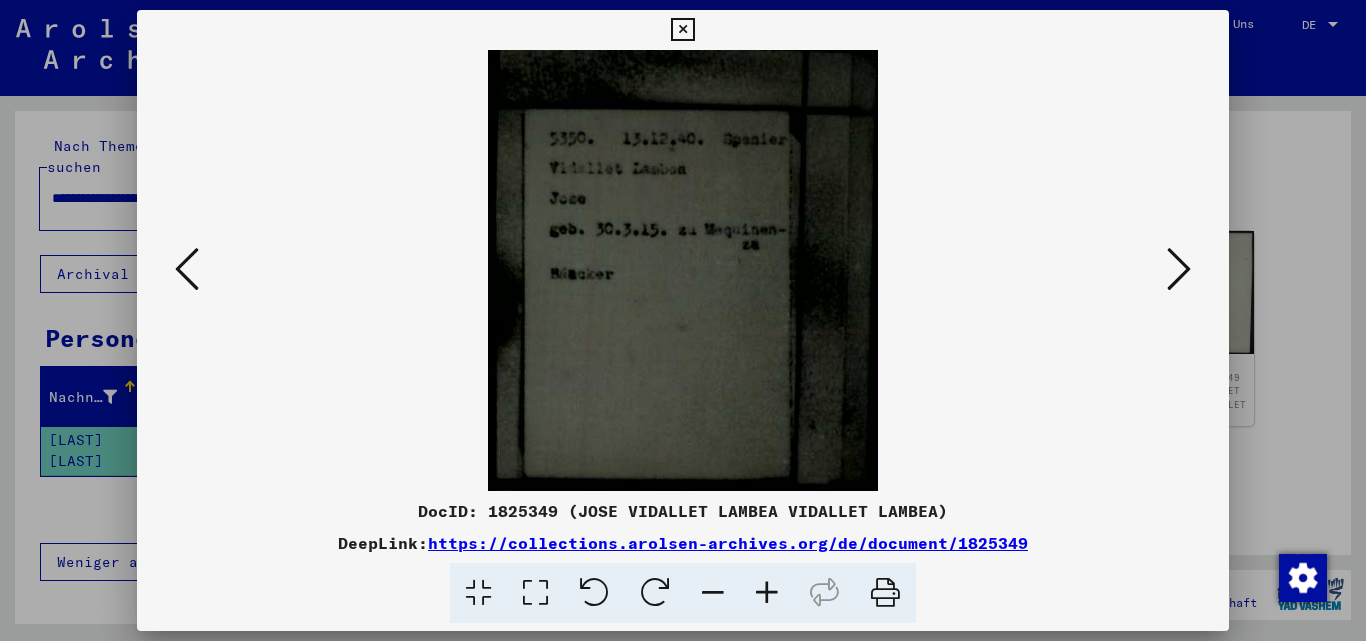 scroll, scrollTop: 33, scrollLeft: 0, axis: vertical 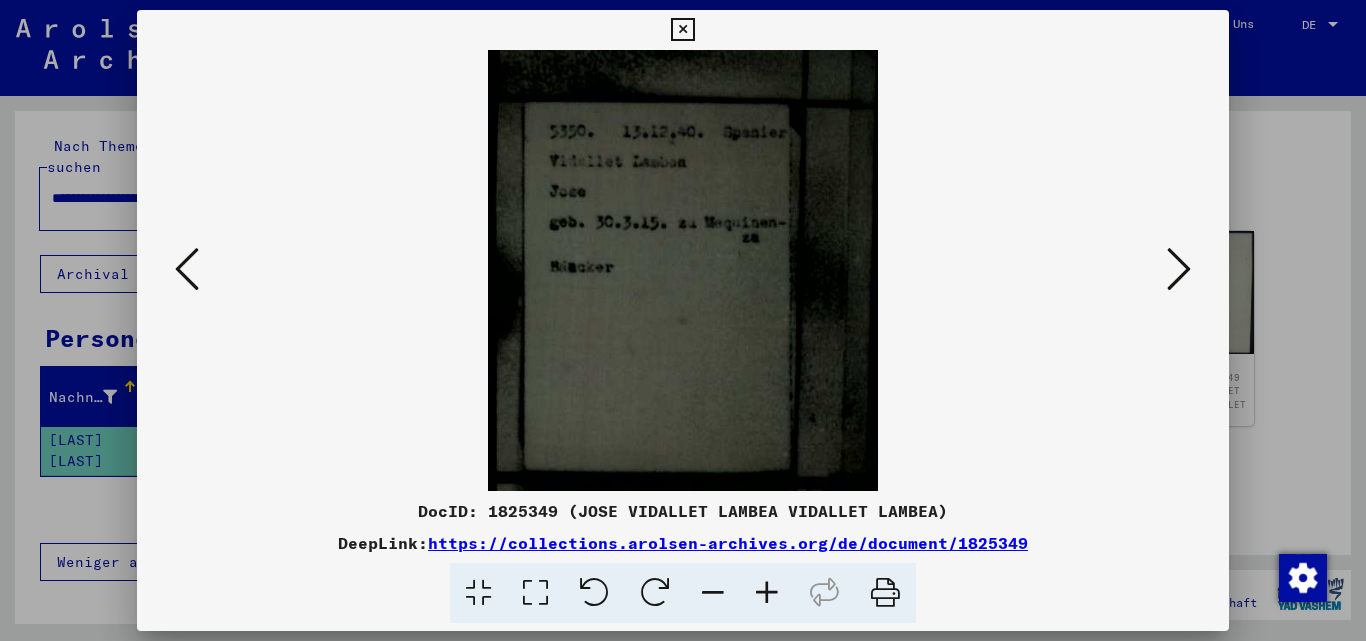 drag, startPoint x: 724, startPoint y: 440, endPoint x: 730, endPoint y: 407, distance: 33.54102 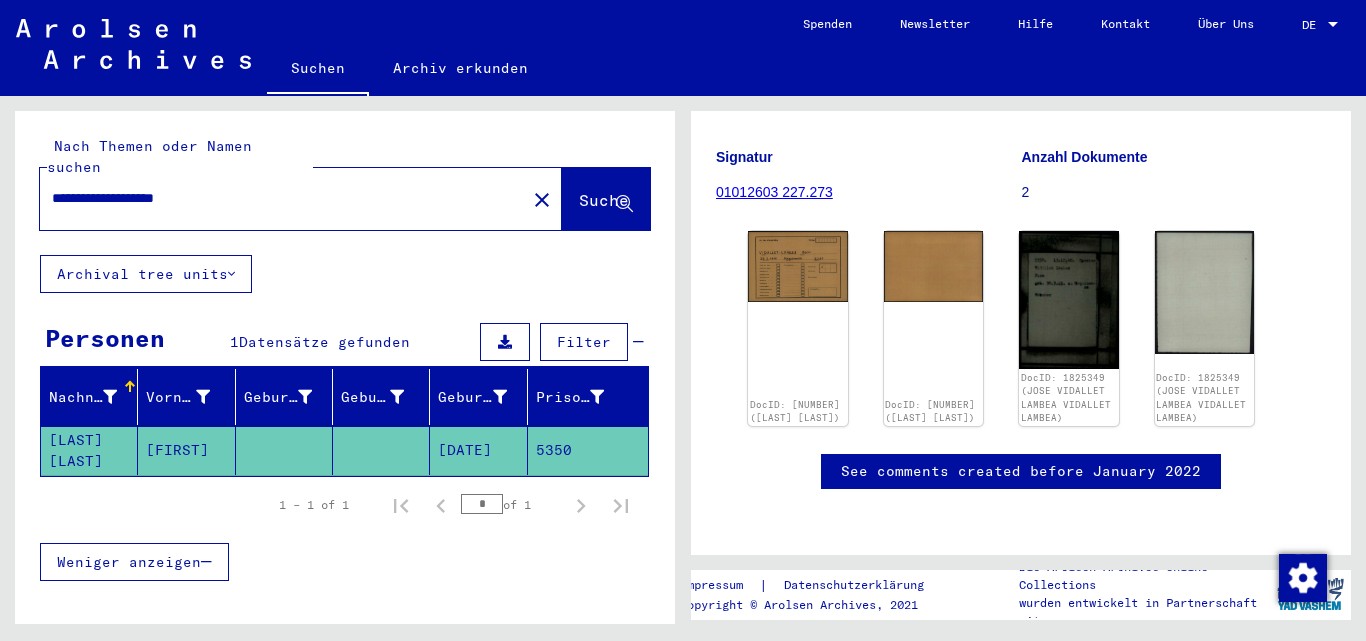 drag, startPoint x: 245, startPoint y: 171, endPoint x: 0, endPoint y: 166, distance: 245.05101 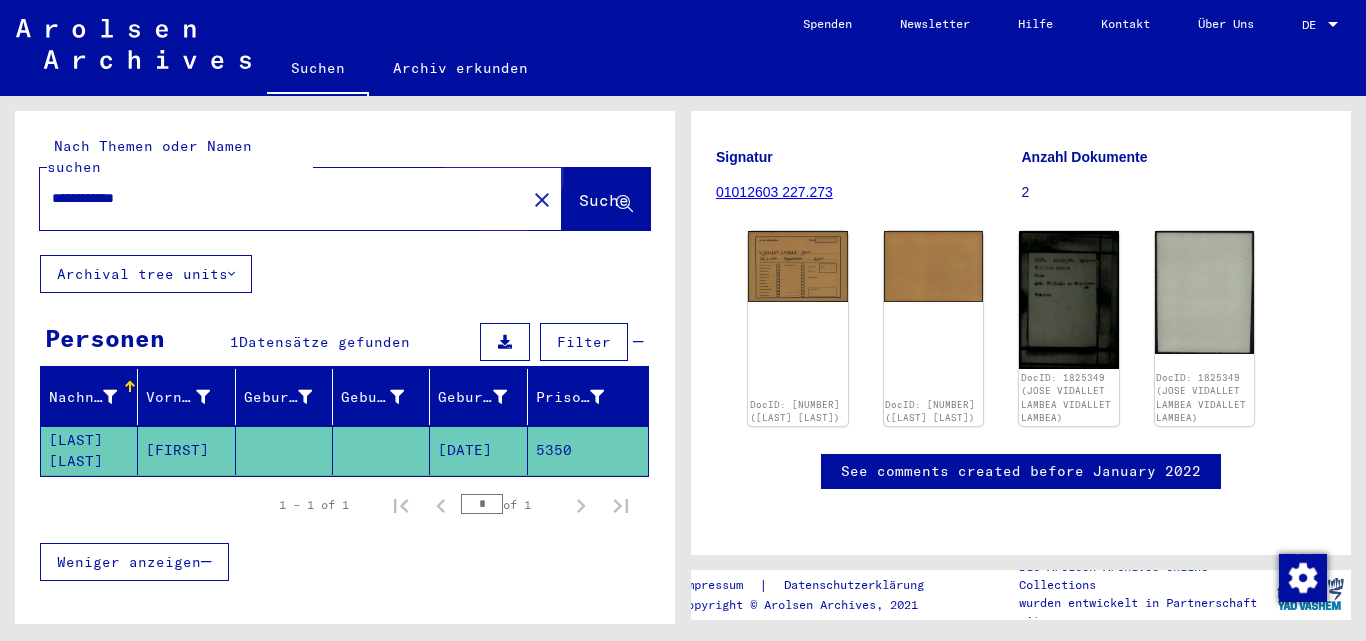 click on "Suche" 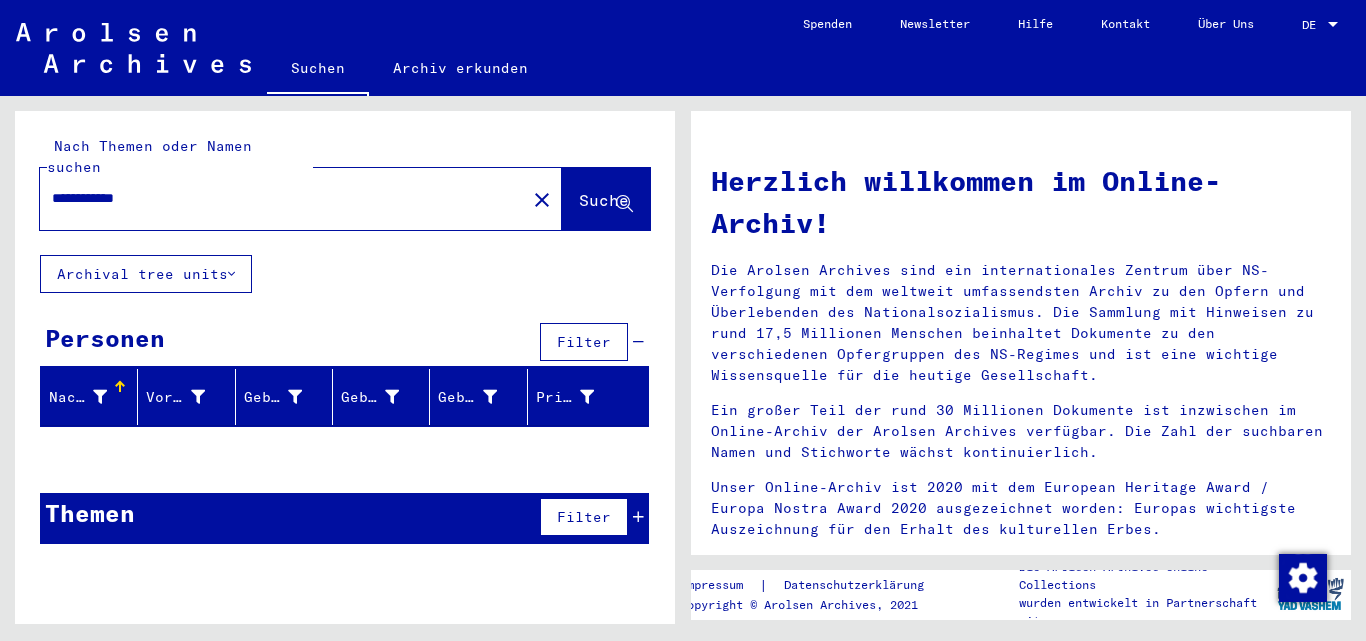drag, startPoint x: 187, startPoint y: 176, endPoint x: 108, endPoint y: 177, distance: 79.00633 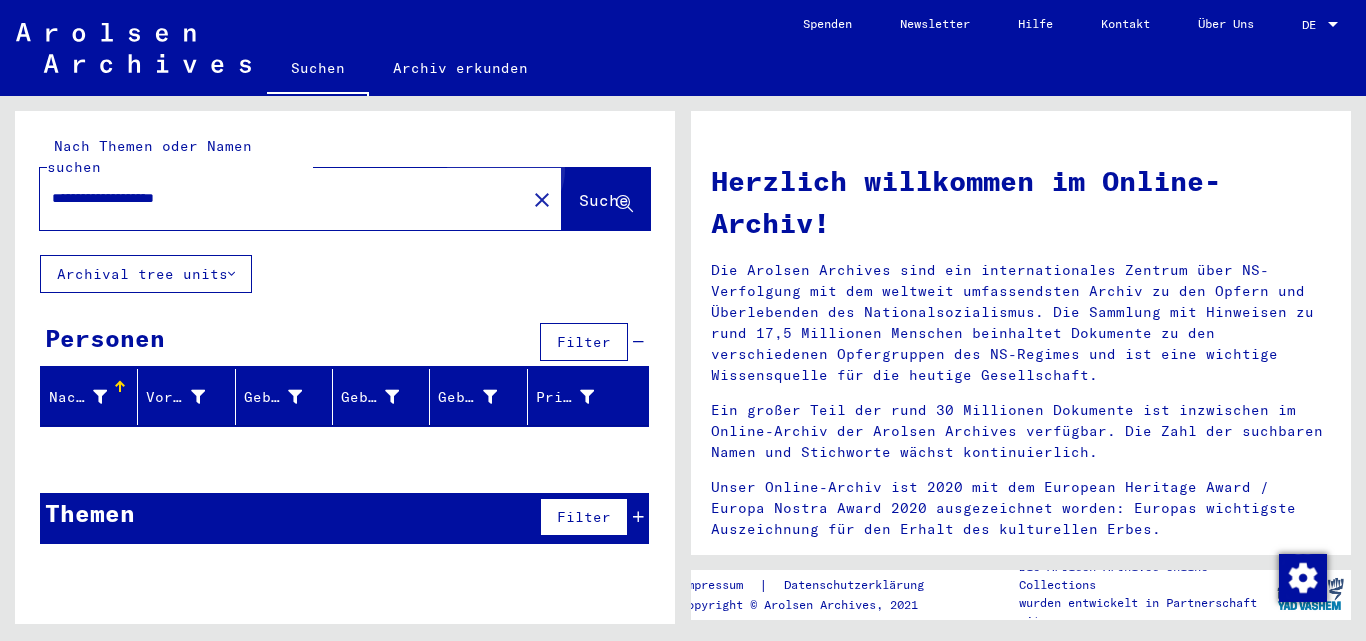 click on "Suche" 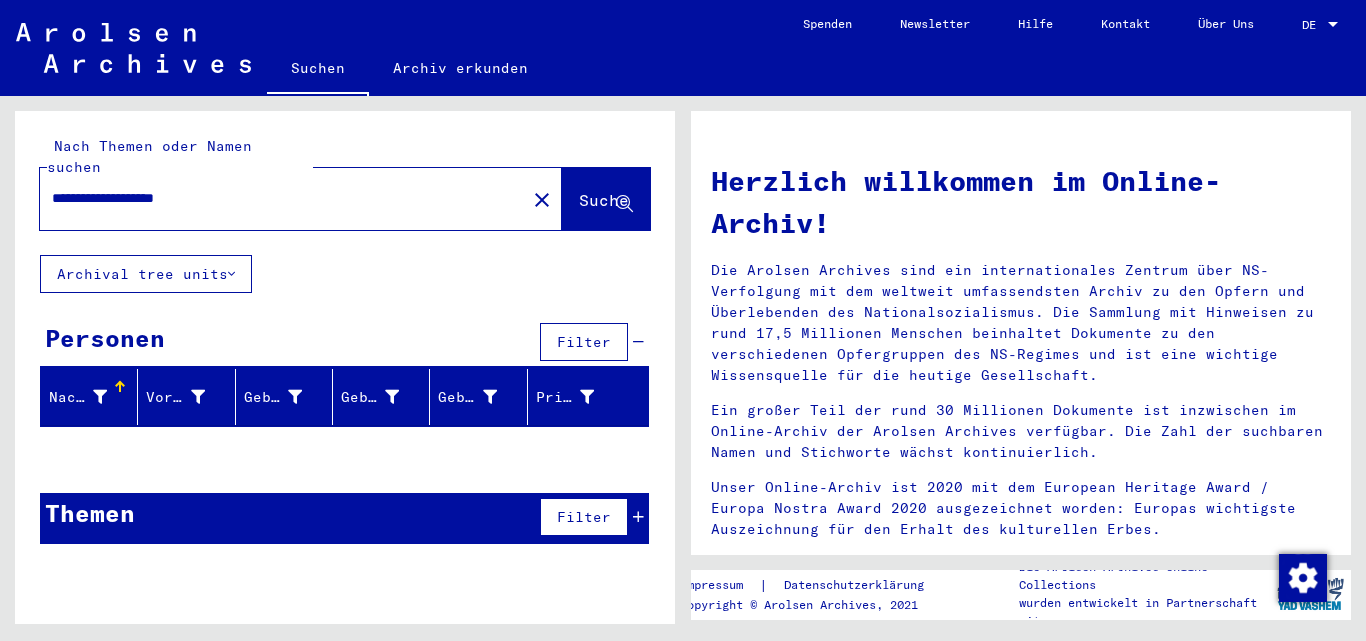 click on "**********" at bounding box center [277, 198] 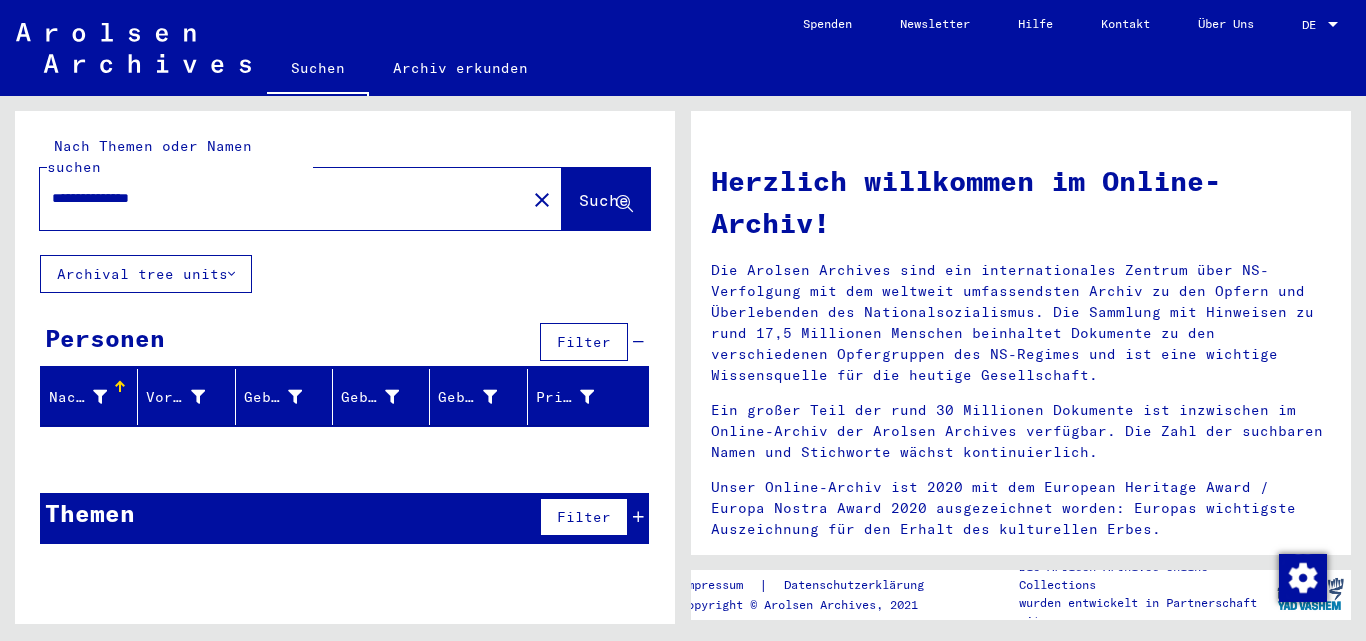 click on "Suche" 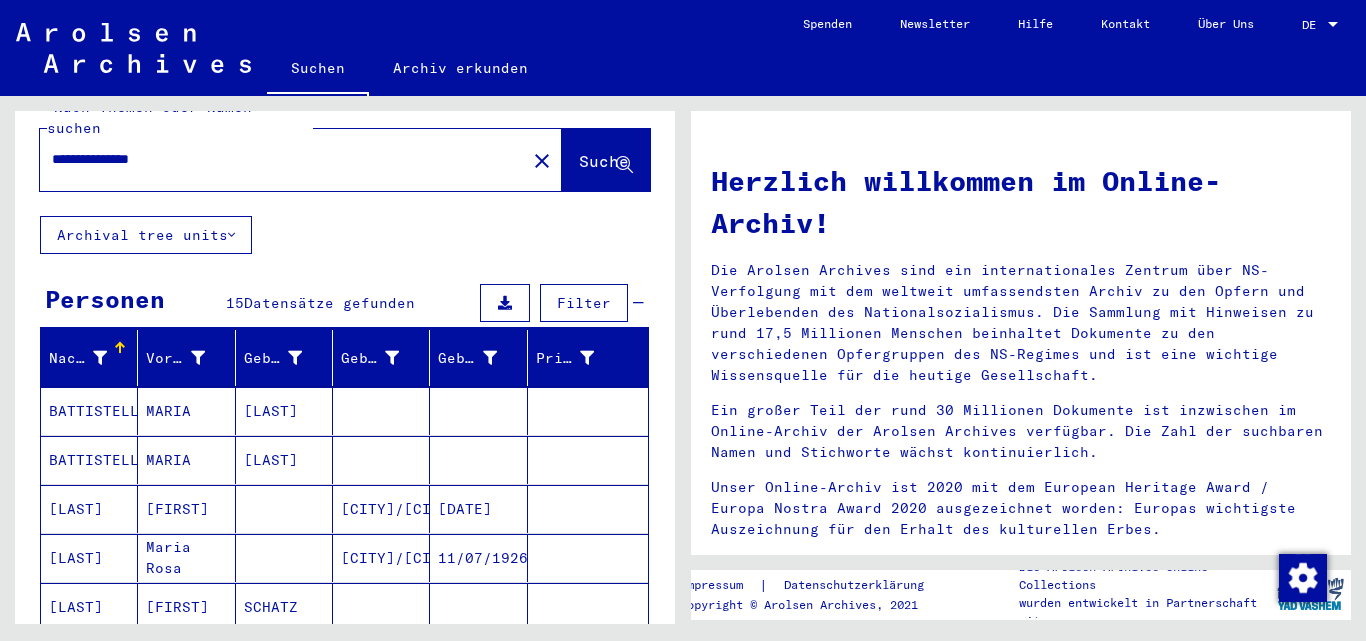 scroll, scrollTop: 0, scrollLeft: 0, axis: both 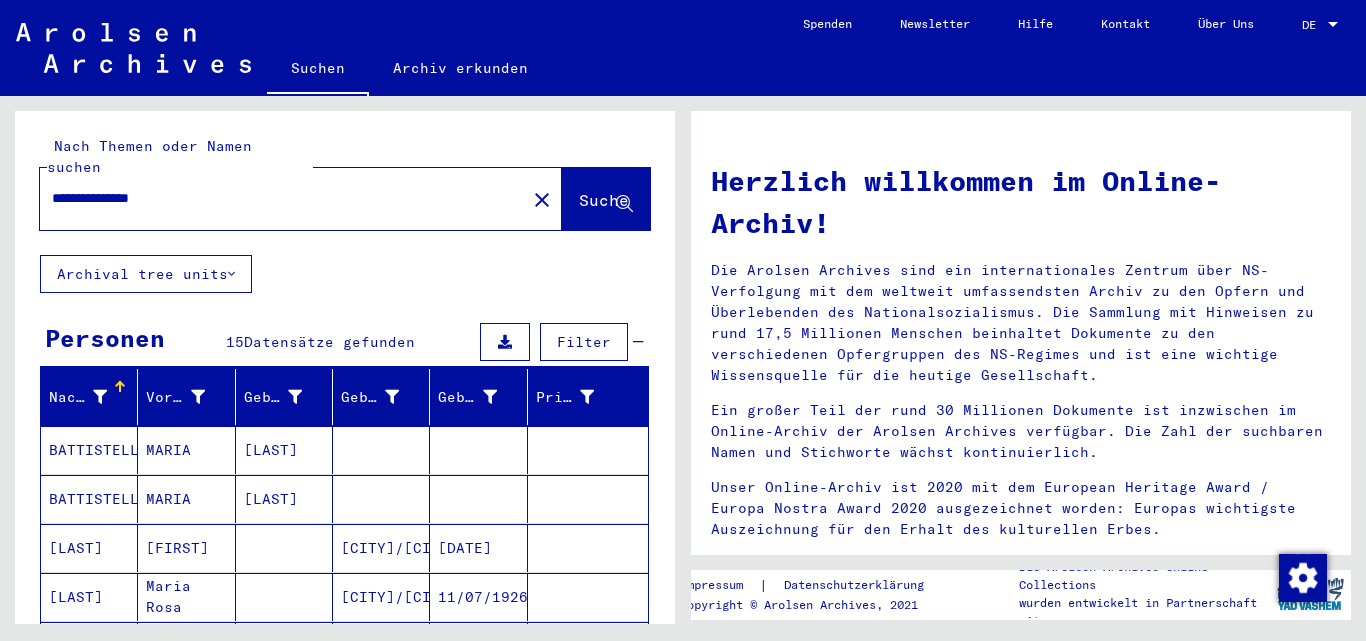 drag, startPoint x: 181, startPoint y: 168, endPoint x: 106, endPoint y: 179, distance: 75.802376 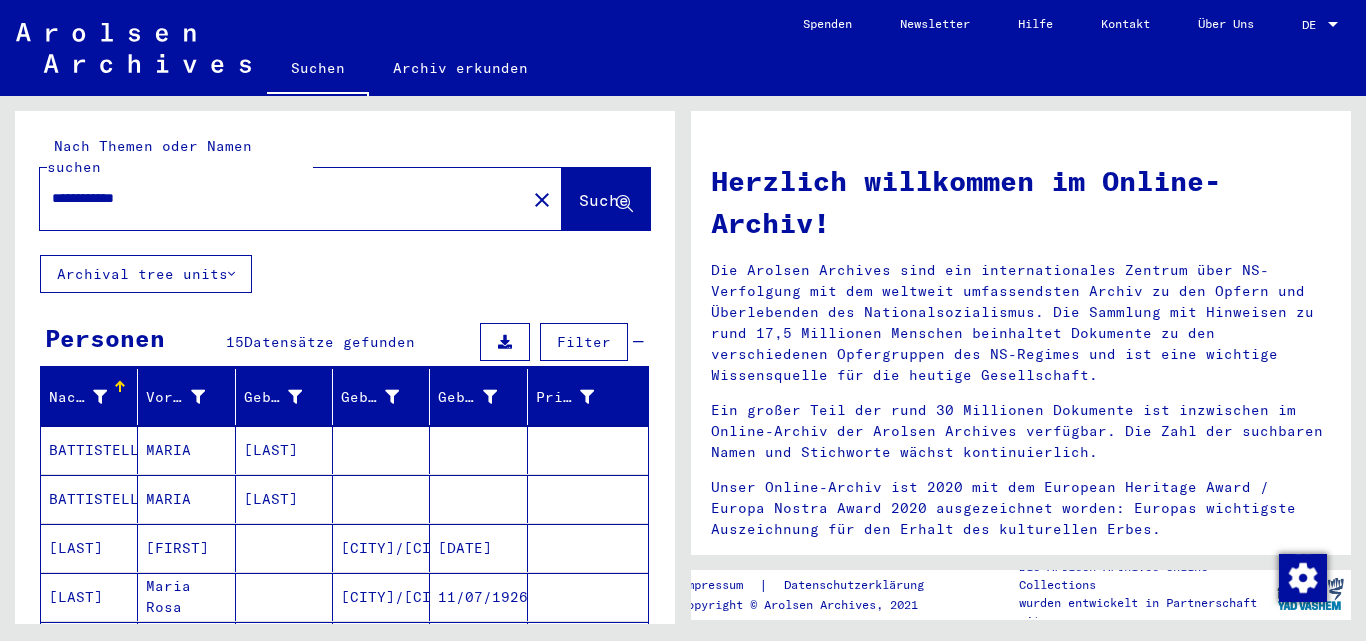 type on "**********" 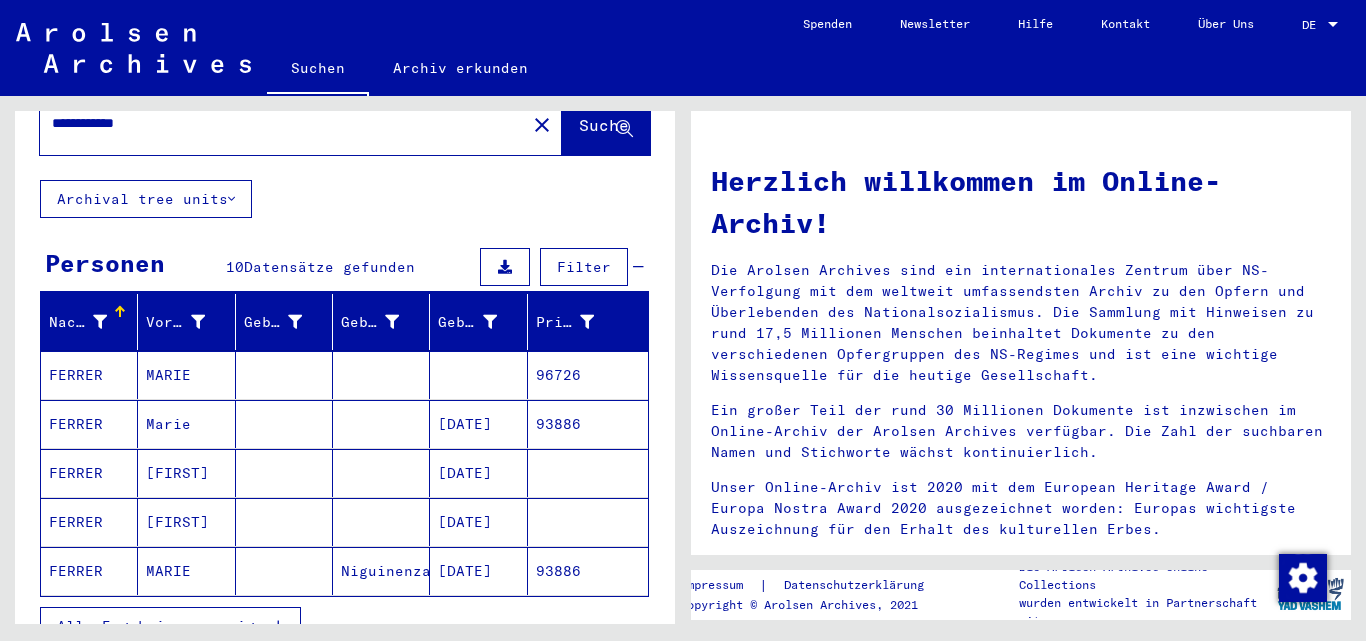 scroll, scrollTop: 200, scrollLeft: 0, axis: vertical 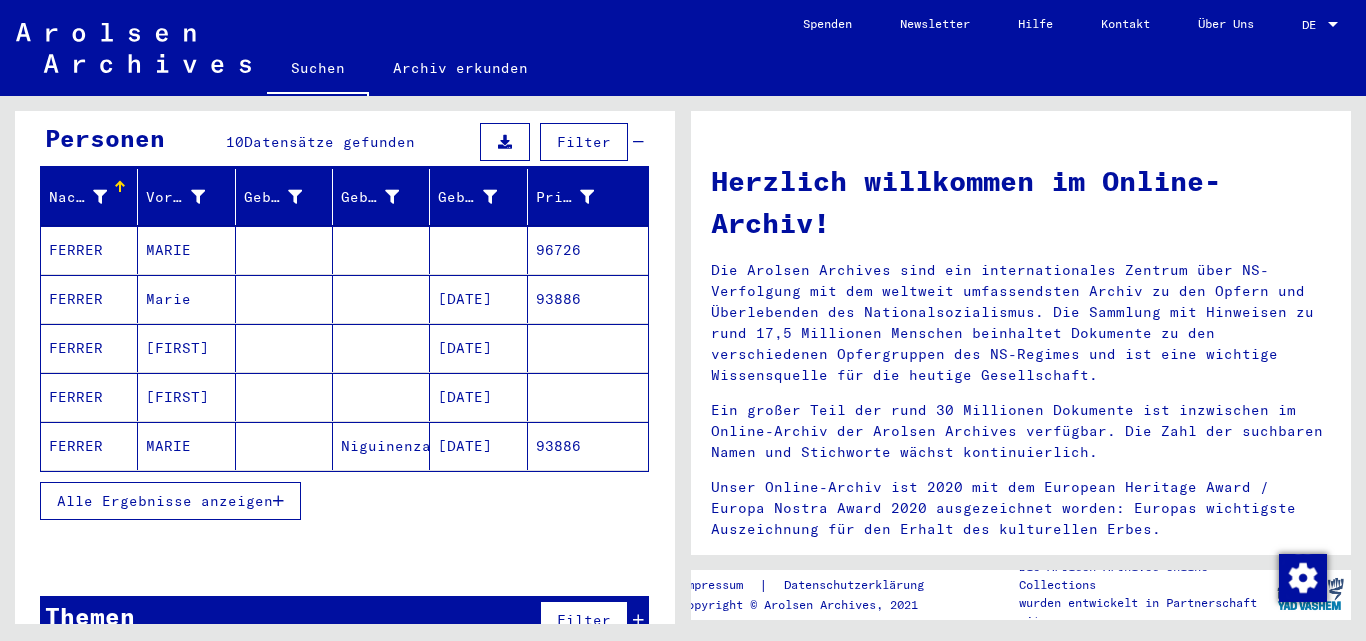 click on "Niguinenza" 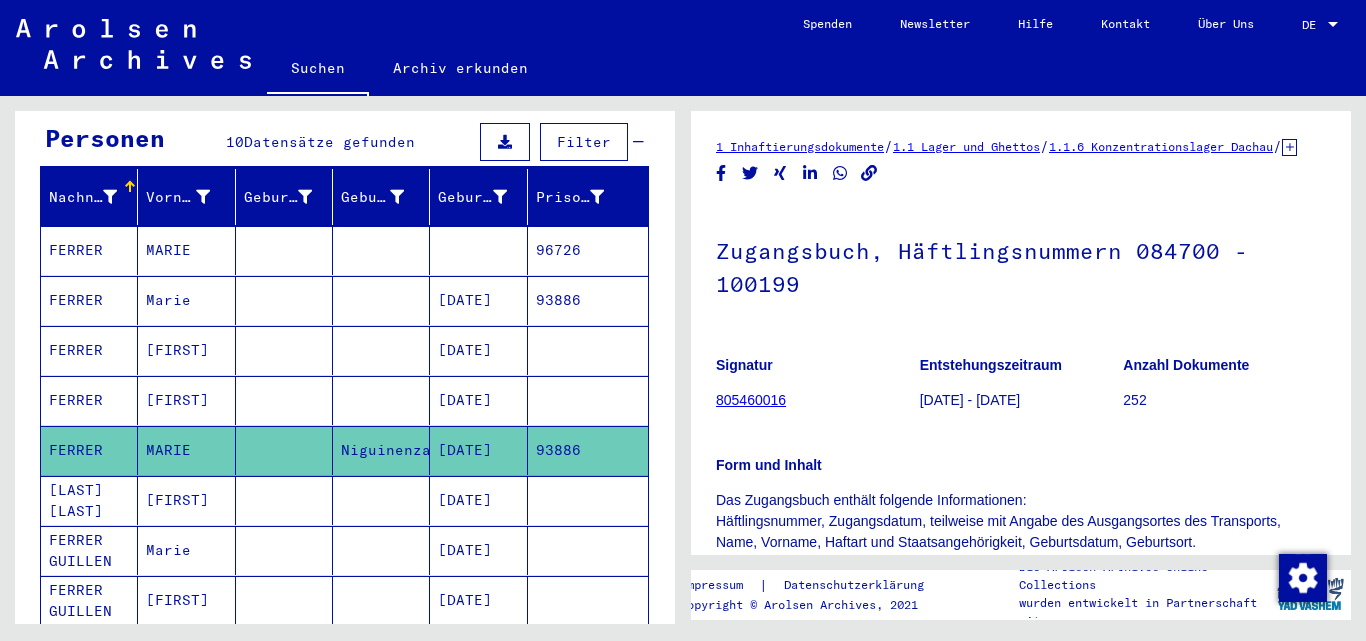 scroll, scrollTop: 0, scrollLeft: 0, axis: both 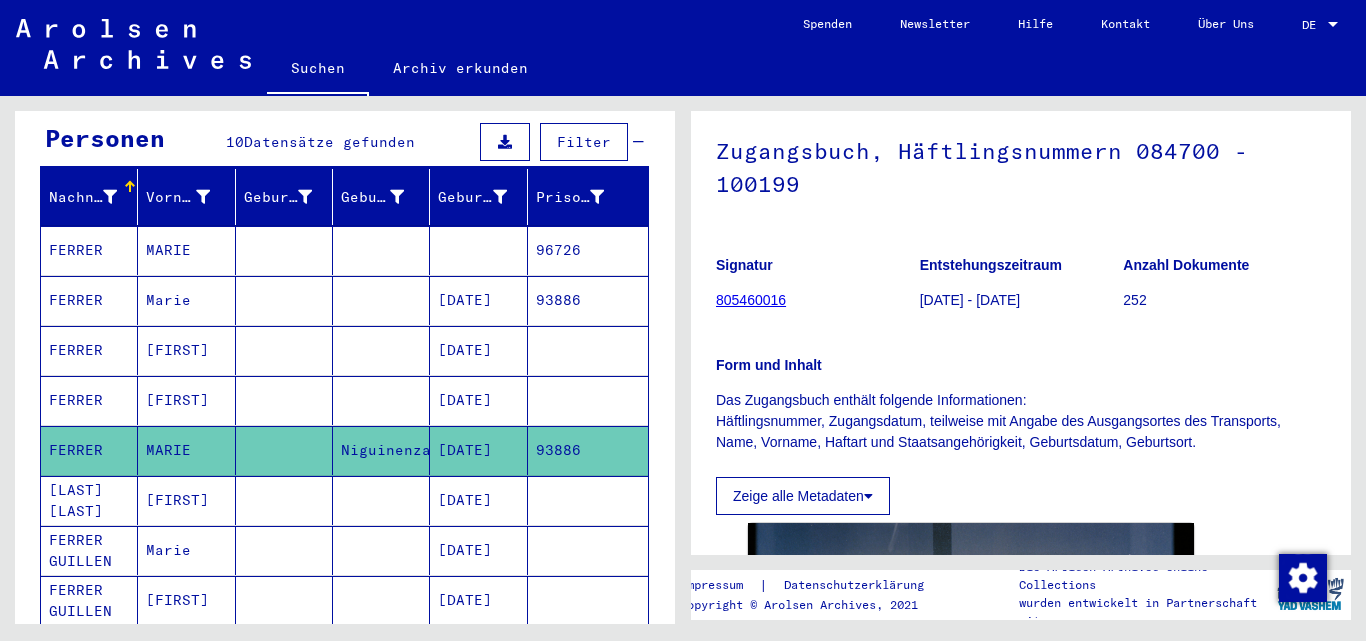 click on "805460016" 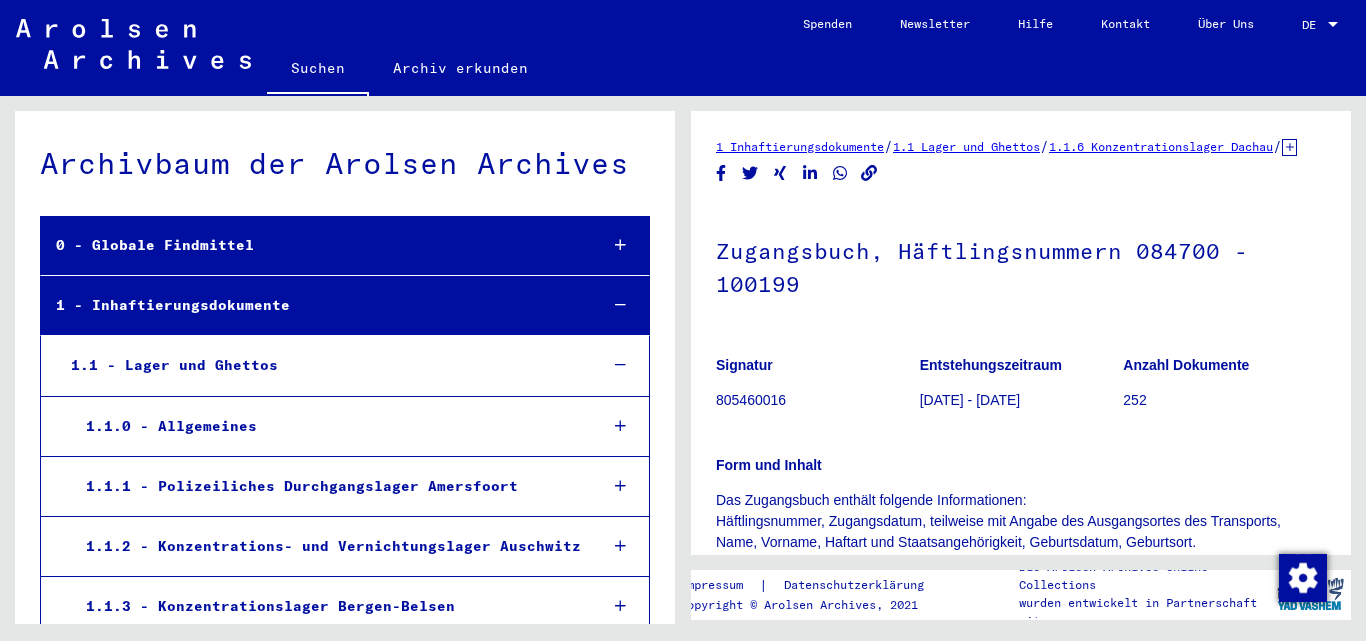 scroll, scrollTop: 2367, scrollLeft: 0, axis: vertical 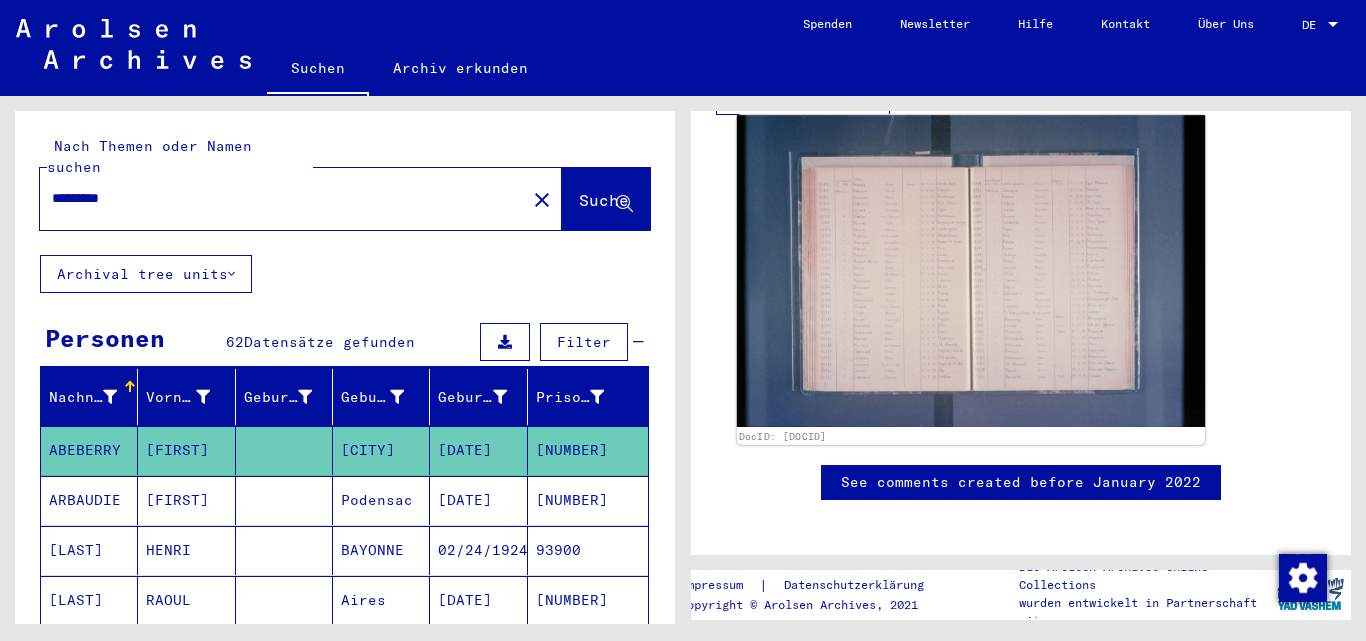 click 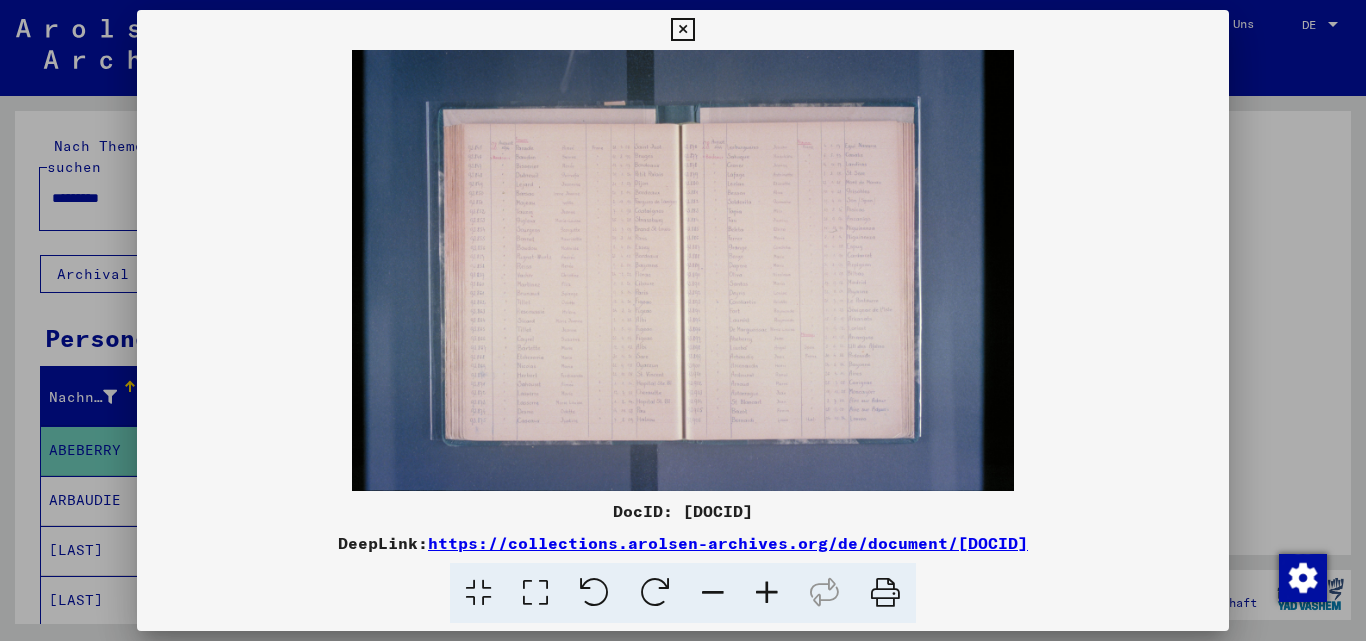 click at bounding box center [767, 593] 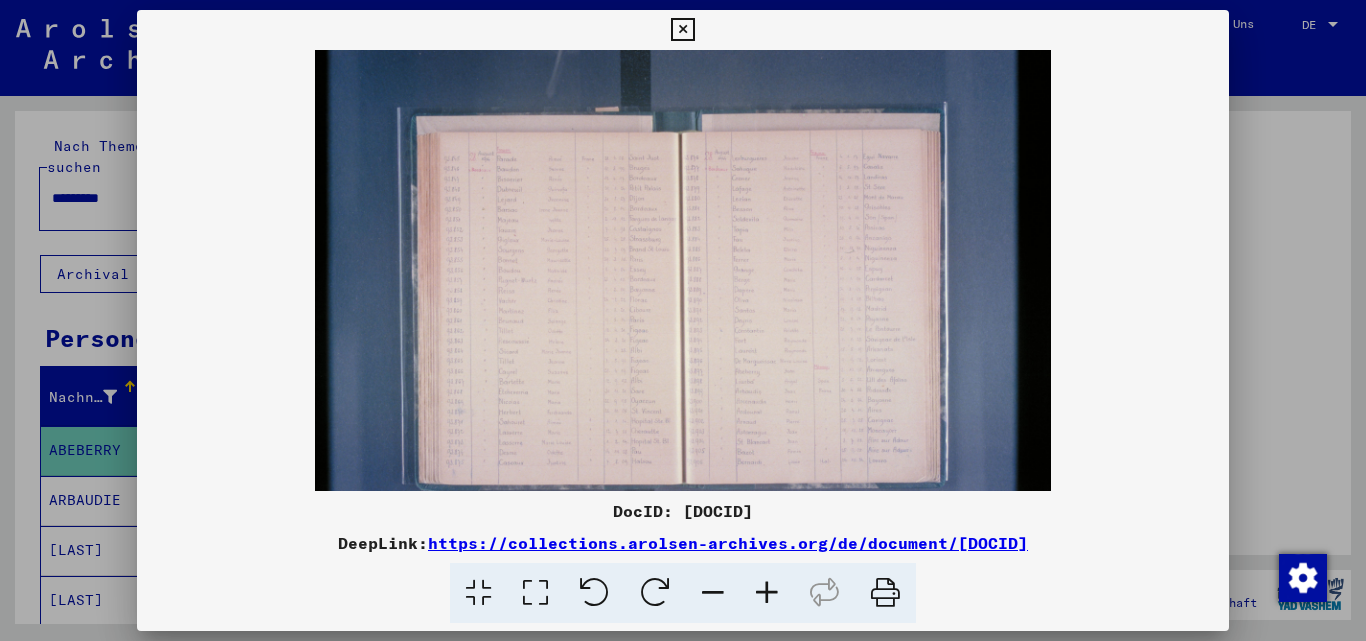 click at bounding box center [767, 593] 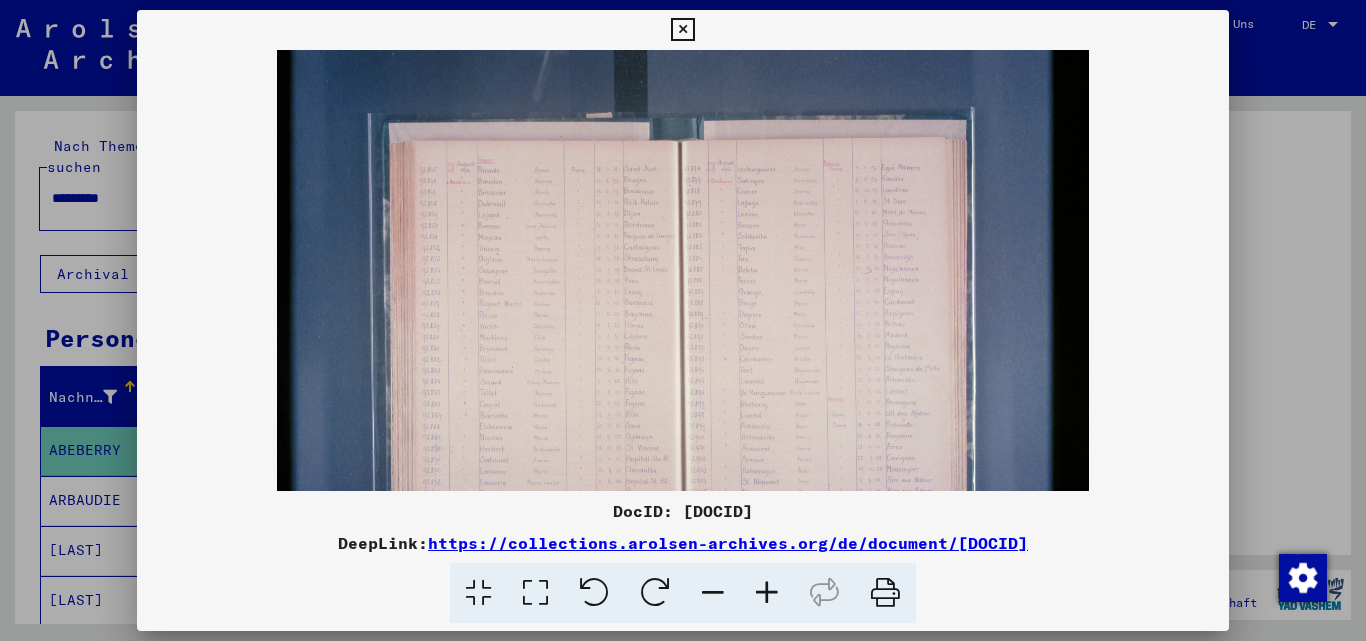 click at bounding box center (767, 593) 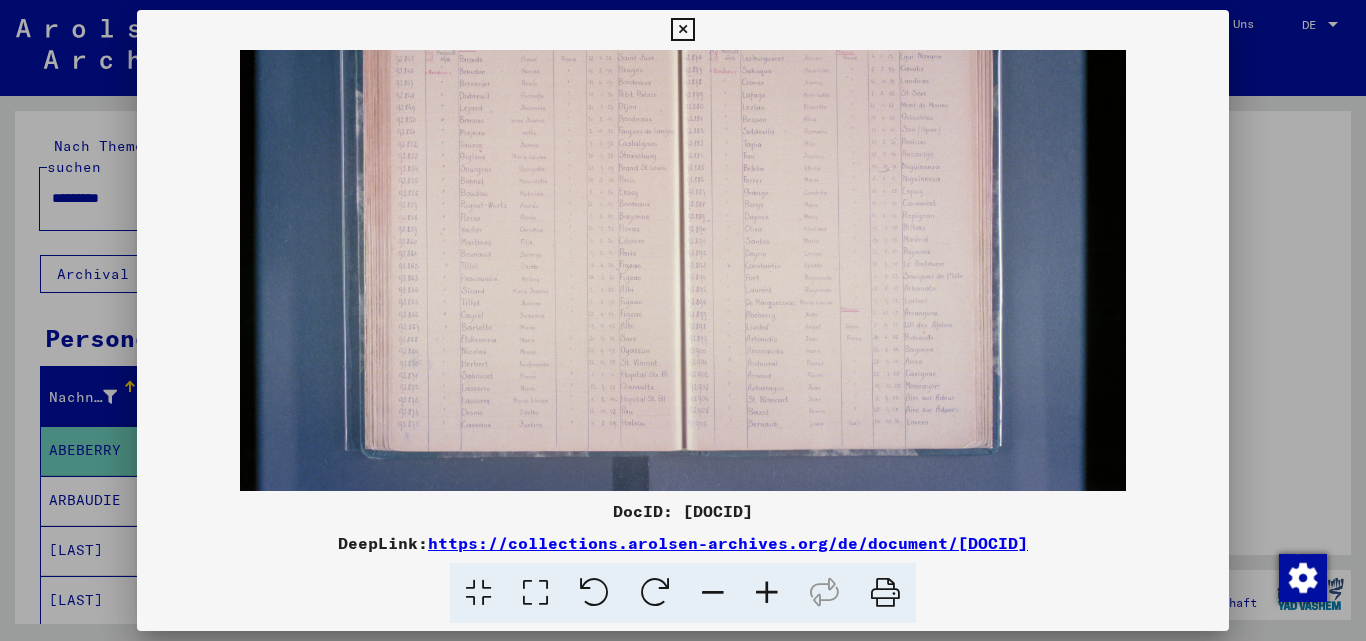 drag, startPoint x: 689, startPoint y: 282, endPoint x: 656, endPoint y: 185, distance: 102.45975 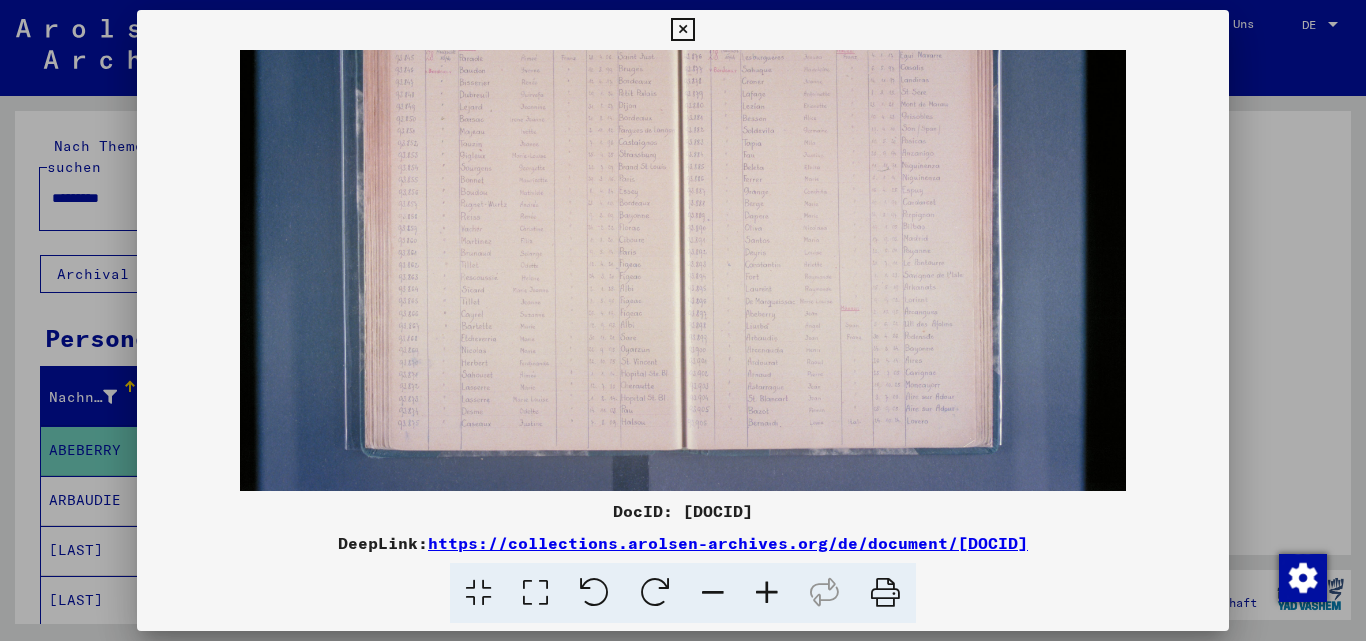 click at bounding box center [767, 593] 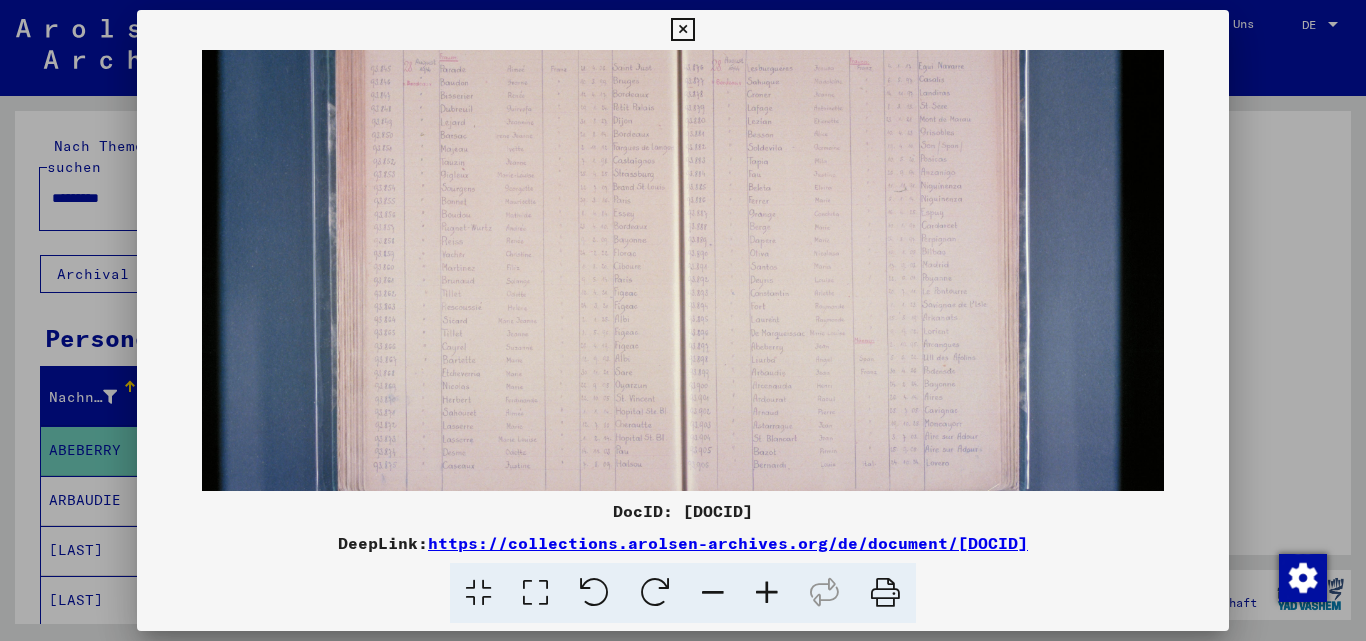 click at bounding box center [767, 593] 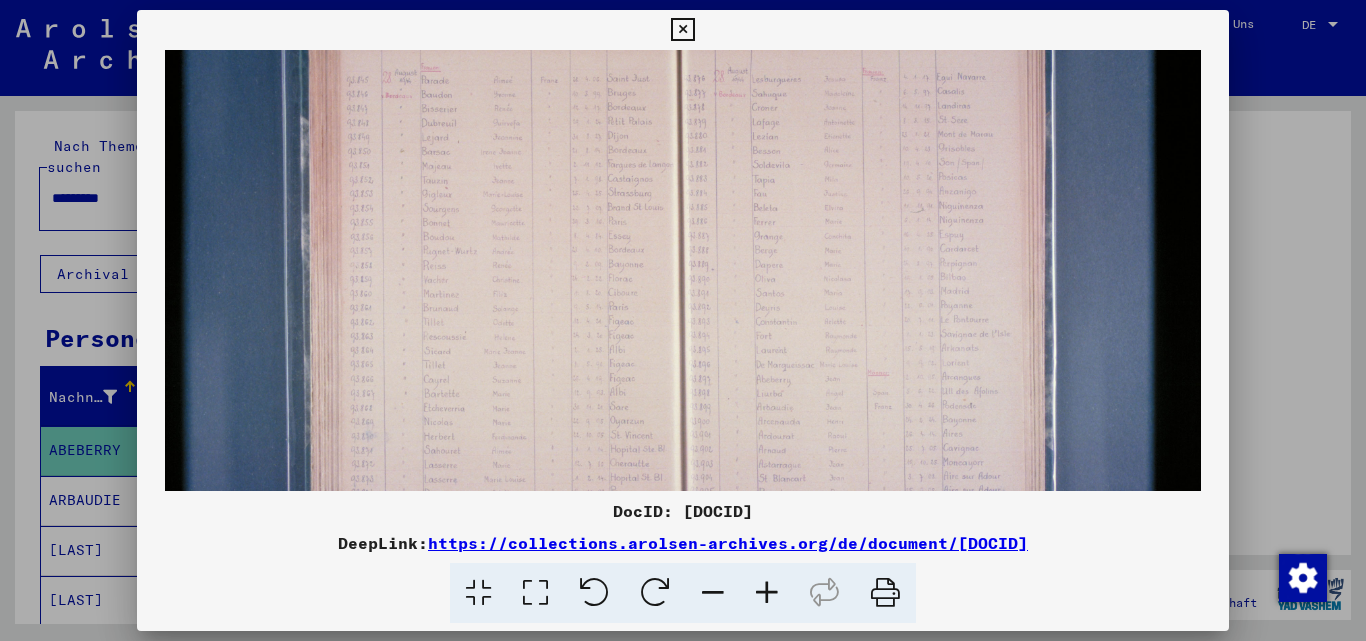 click at bounding box center [767, 593] 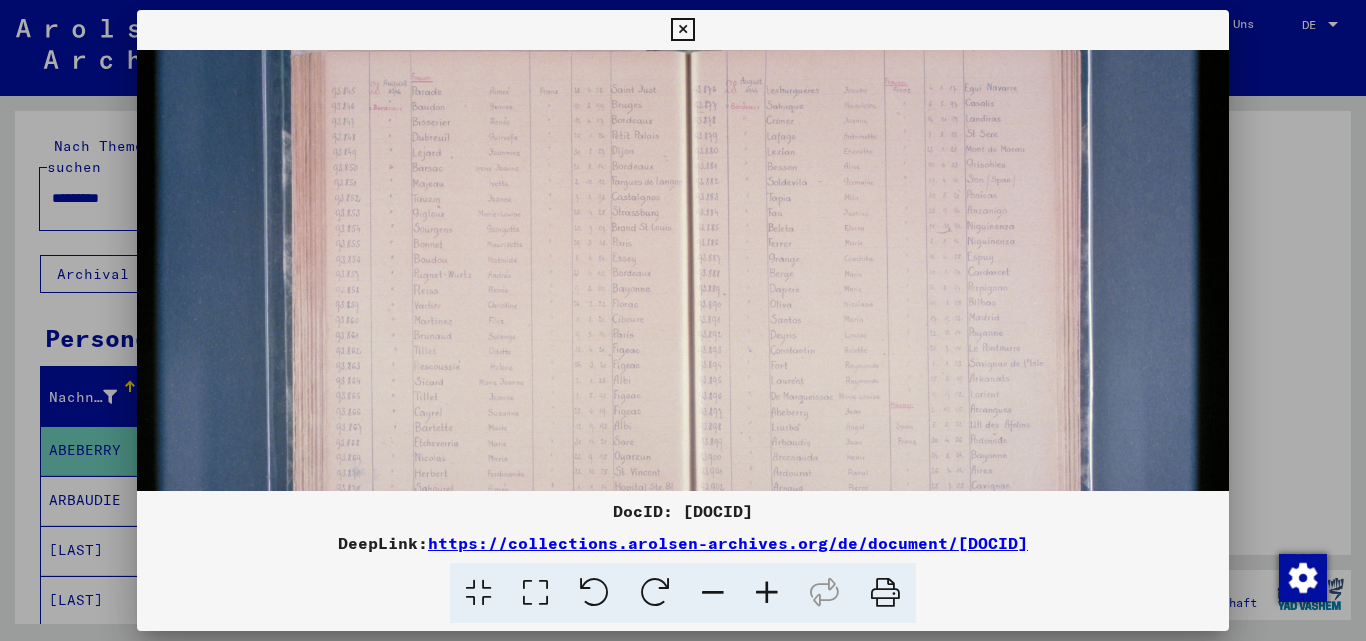 click at bounding box center (767, 593) 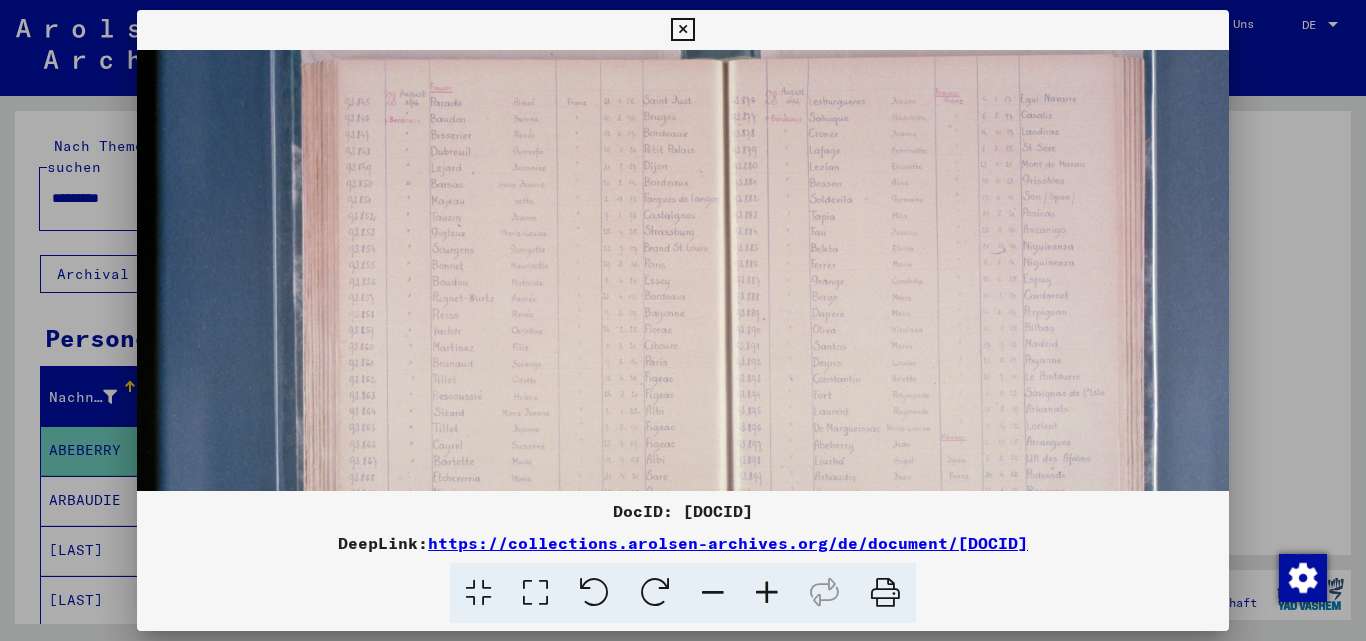 click at bounding box center (767, 593) 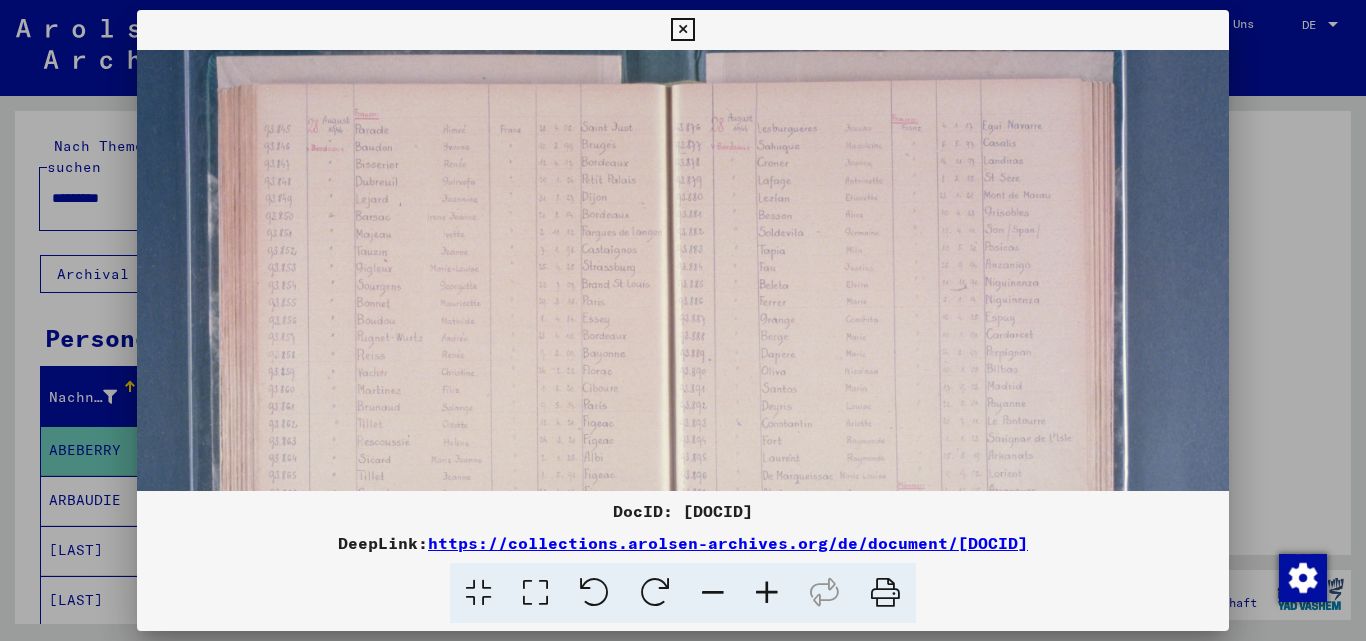 scroll, scrollTop: 82, scrollLeft: 97, axis: both 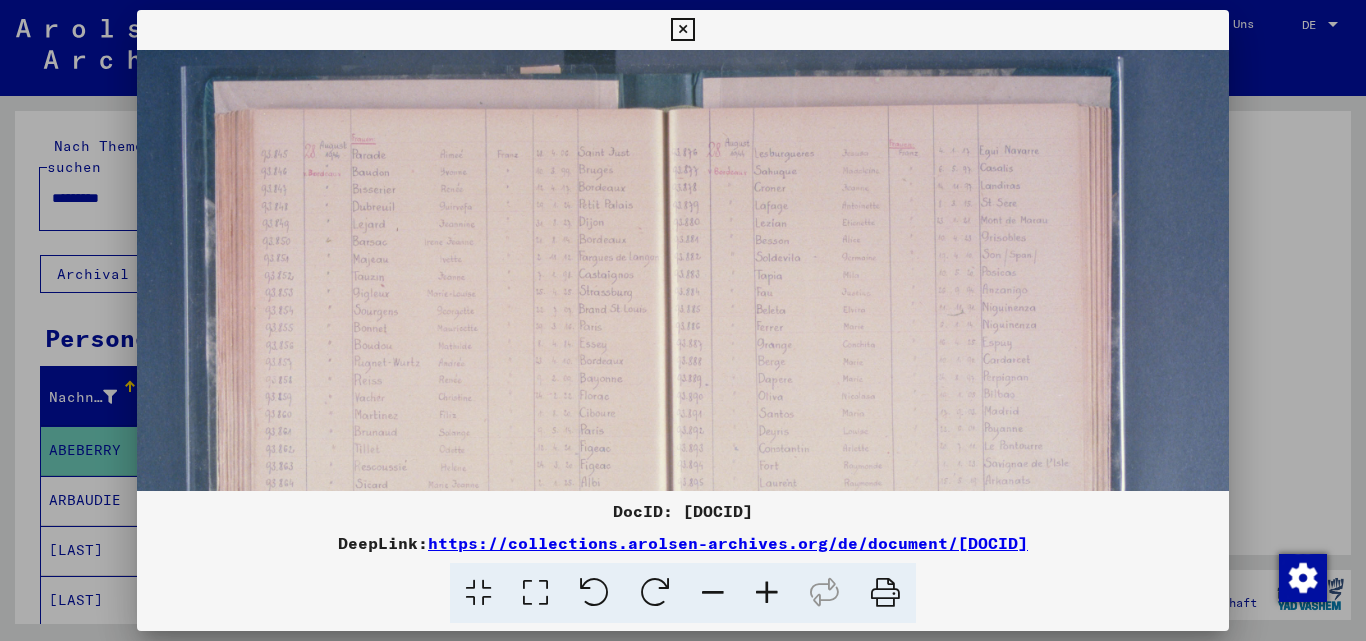 drag, startPoint x: 662, startPoint y: 367, endPoint x: 565, endPoint y: 408, distance: 105.30907 